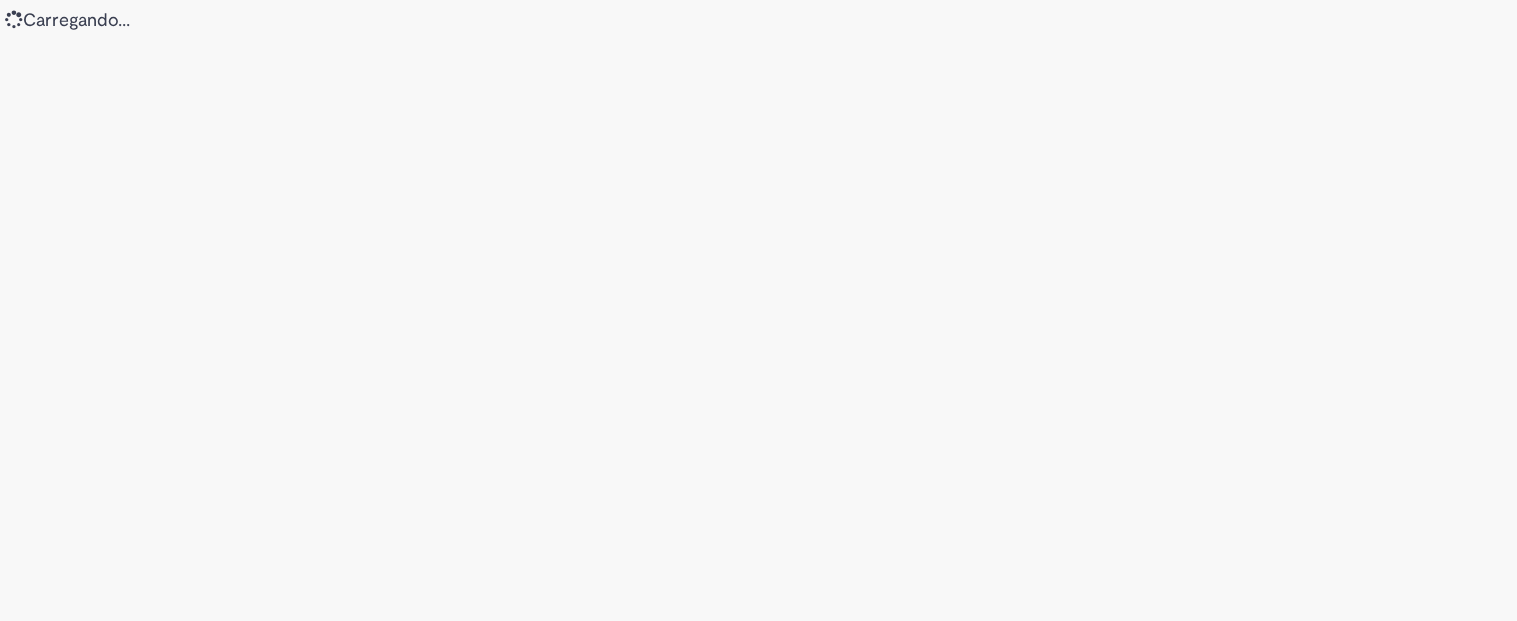 scroll, scrollTop: 0, scrollLeft: 0, axis: both 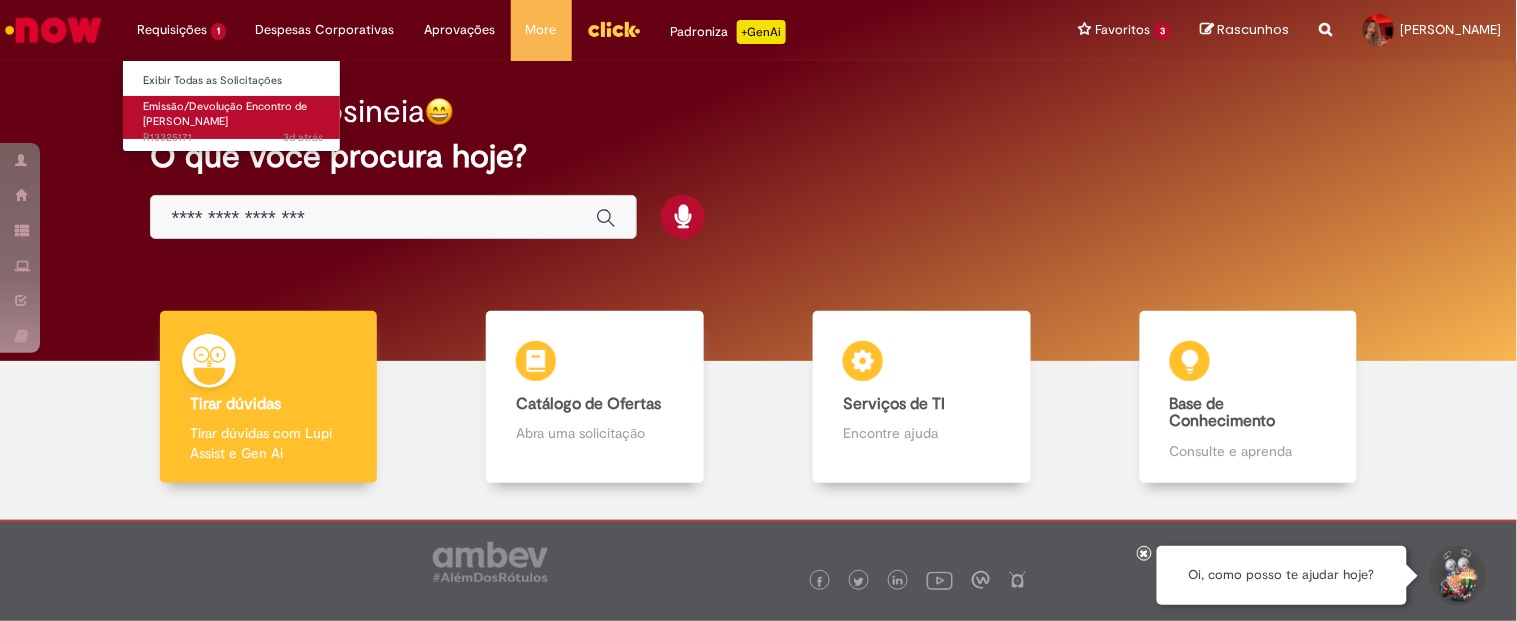 click on "3d atrás 3 dias atrás  R13325171" at bounding box center (233, 138) 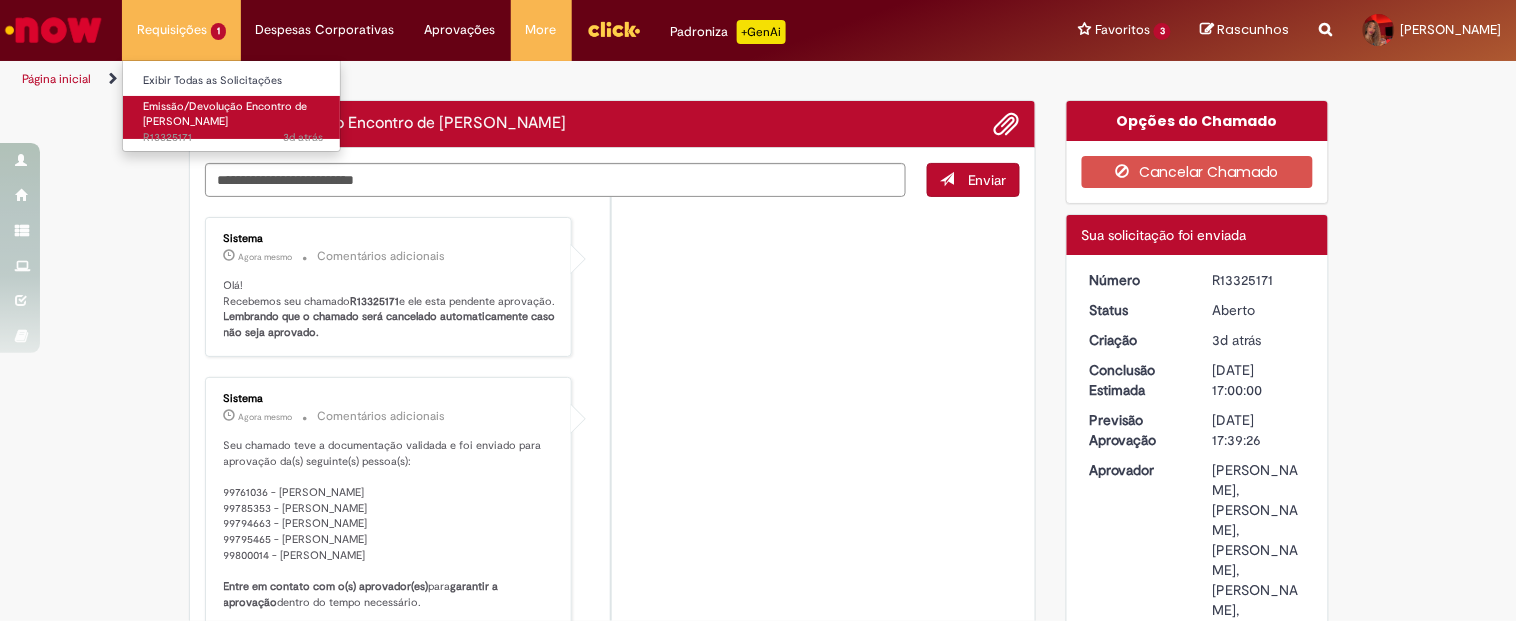 click on "Emissão/Devolução Encontro de [PERSON_NAME]" at bounding box center (225, 114) 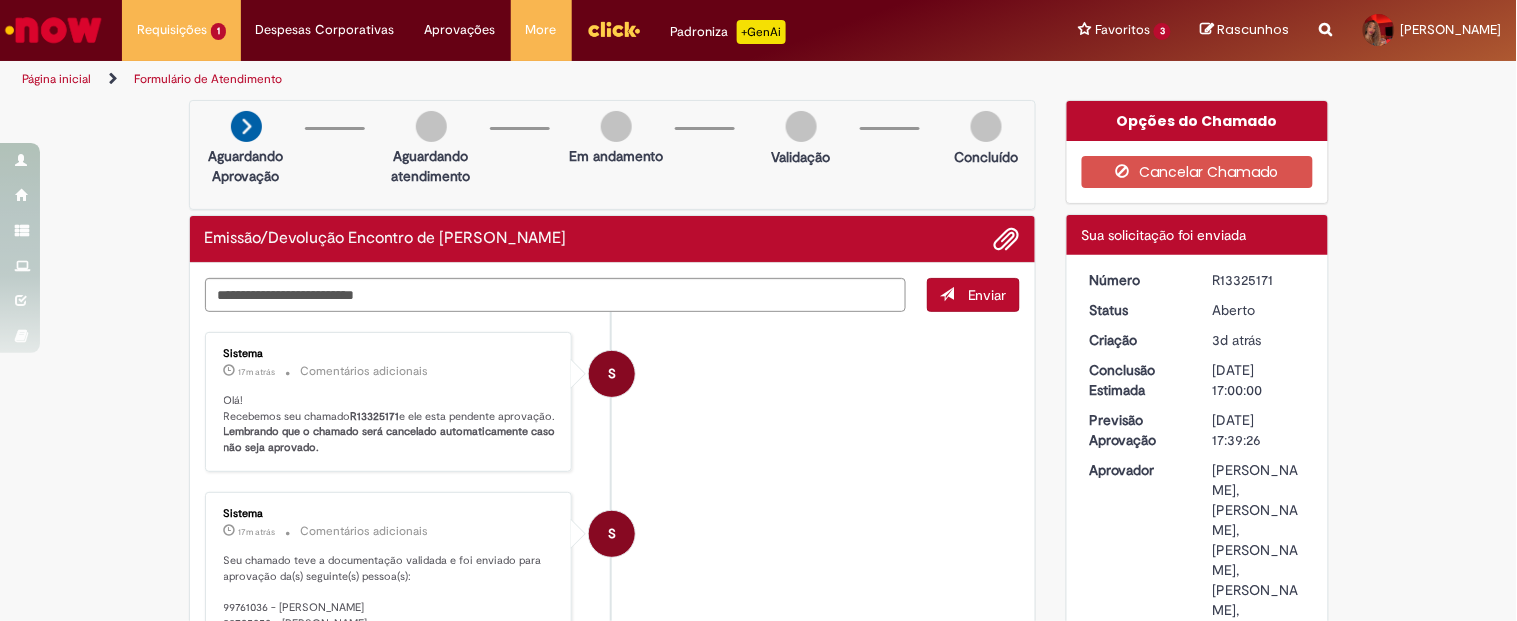 drag, startPoint x: 587, startPoint y: 236, endPoint x: 183, endPoint y: 231, distance: 404.03094 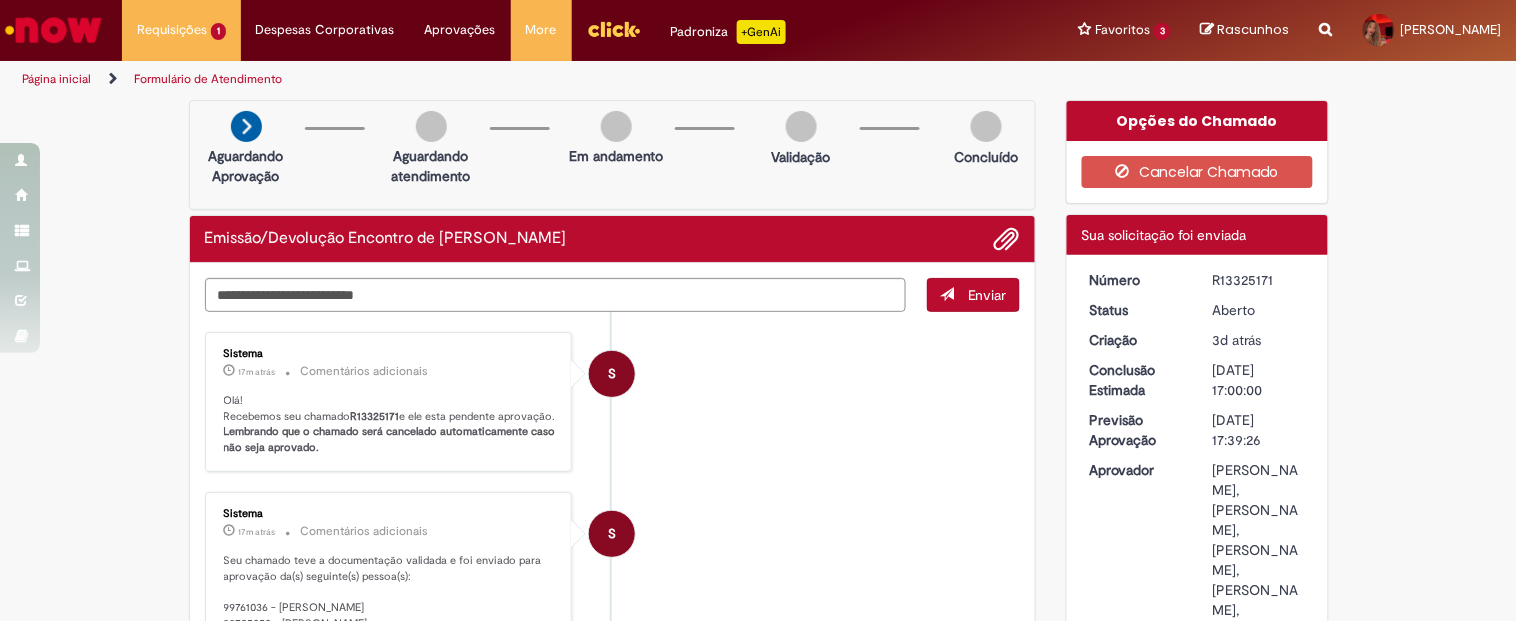 copy on "Emissão/Devolução Encontro de [PERSON_NAME]" 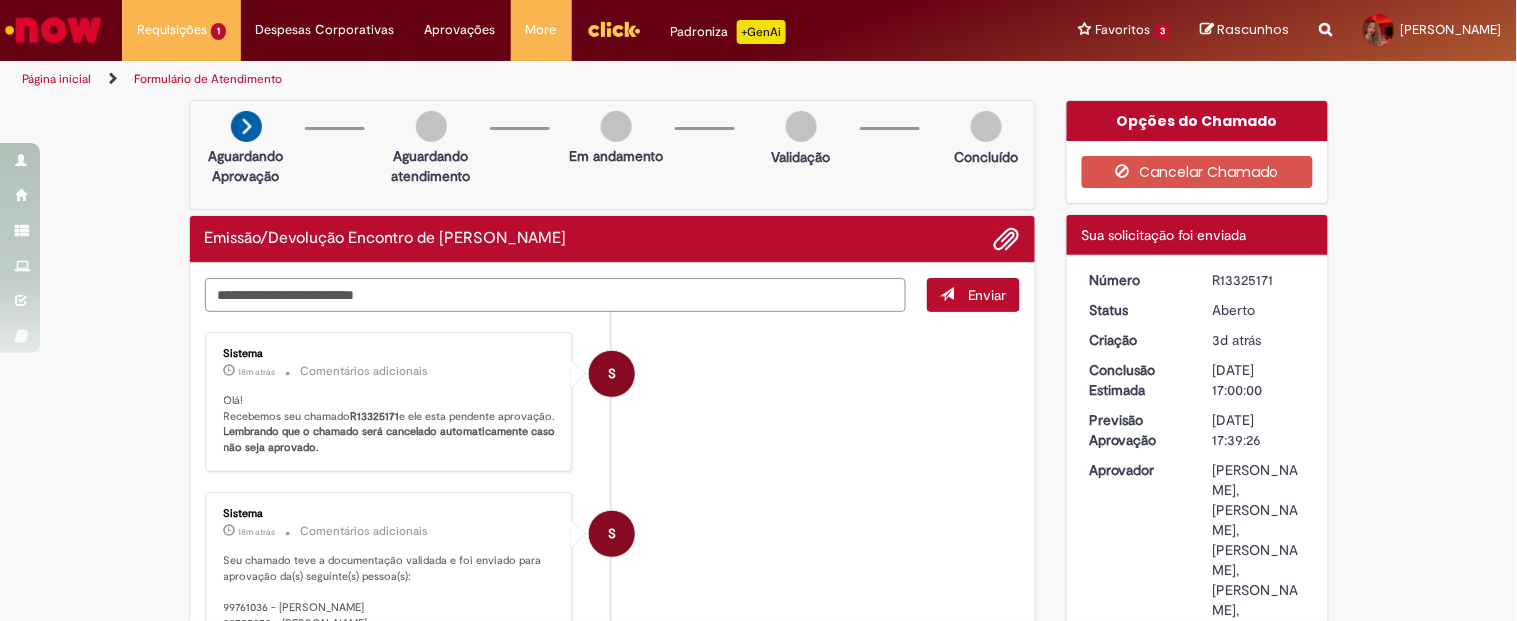 click on "S
Sistema
18m atrás 18 minutos atrás     Comentários adicionais
Olá!  Recebemos seu chamado  R13325171  e ele esta pendente aprovação.  Lembrando que o chamado será cancelado automaticamente caso não seja aprovado." at bounding box center (613, 402) 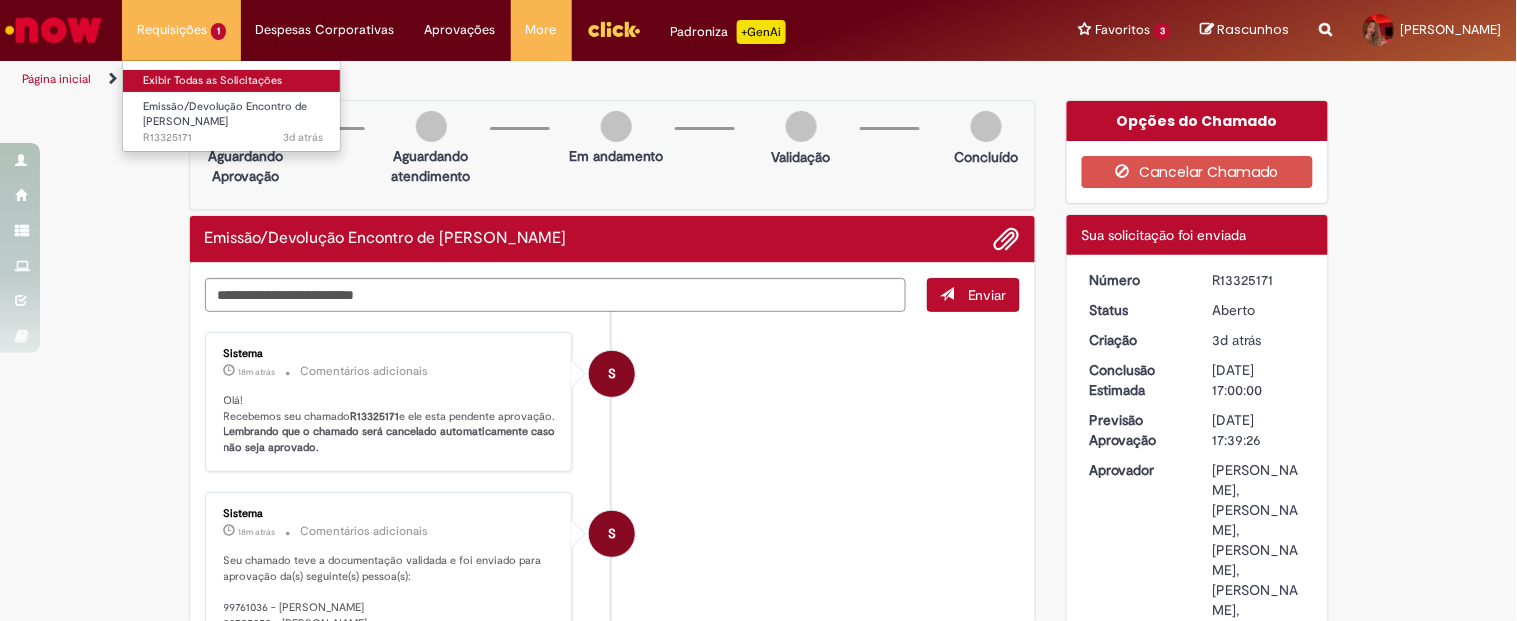 click on "Exibir Todas as Solicitações" at bounding box center [233, 81] 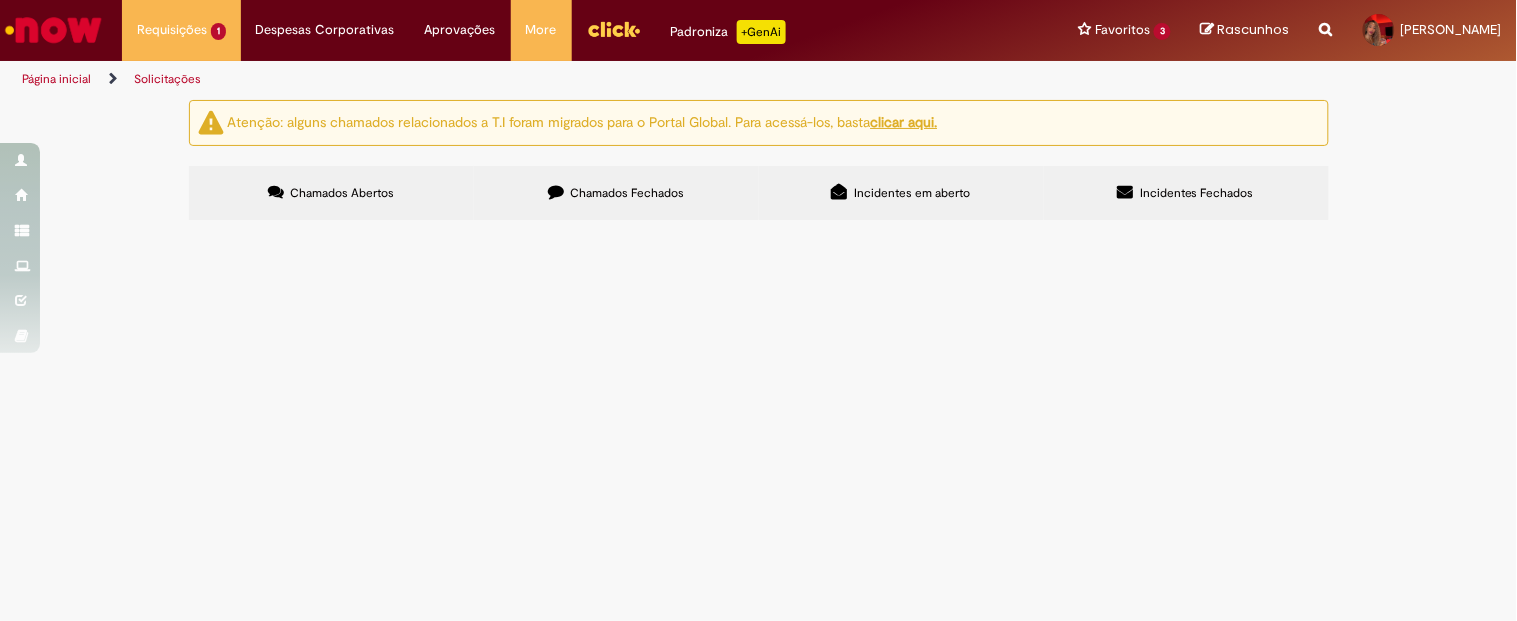 click on "Chamados Fechados" at bounding box center [616, 193] 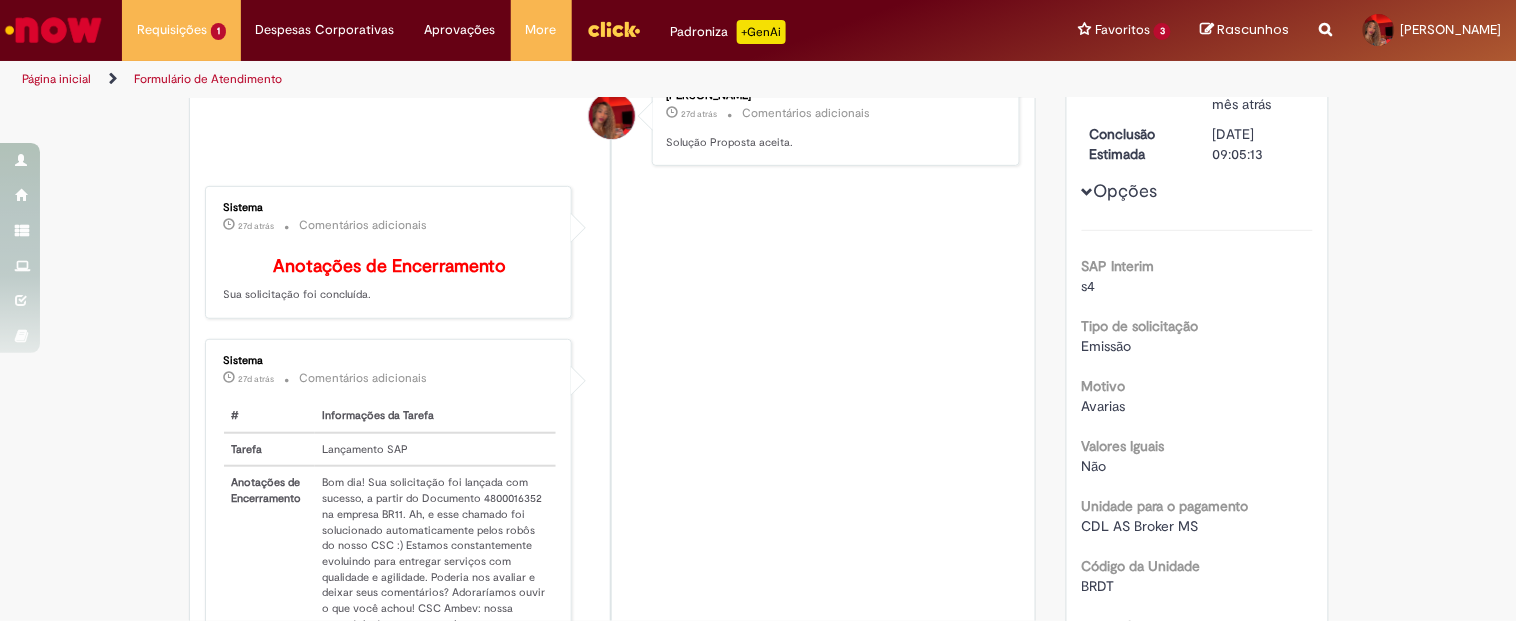 scroll, scrollTop: 0, scrollLeft: 0, axis: both 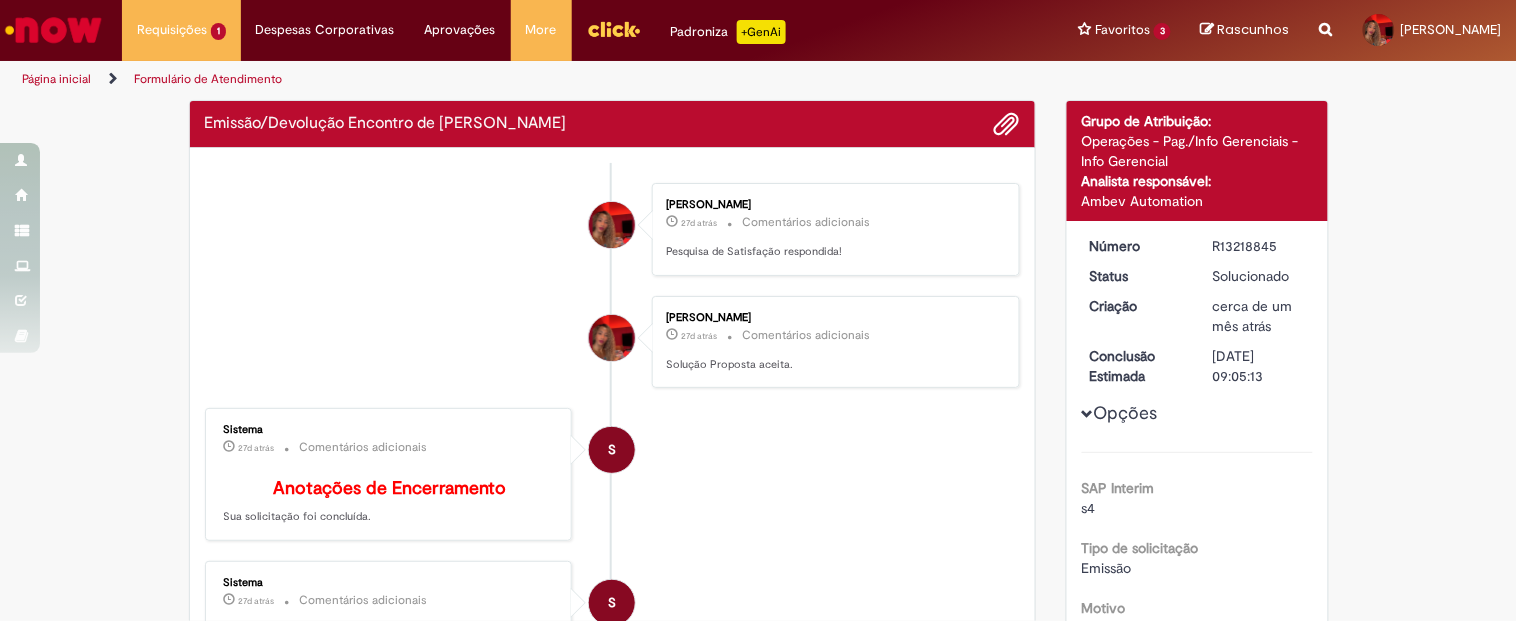click on "S" at bounding box center [612, 450] 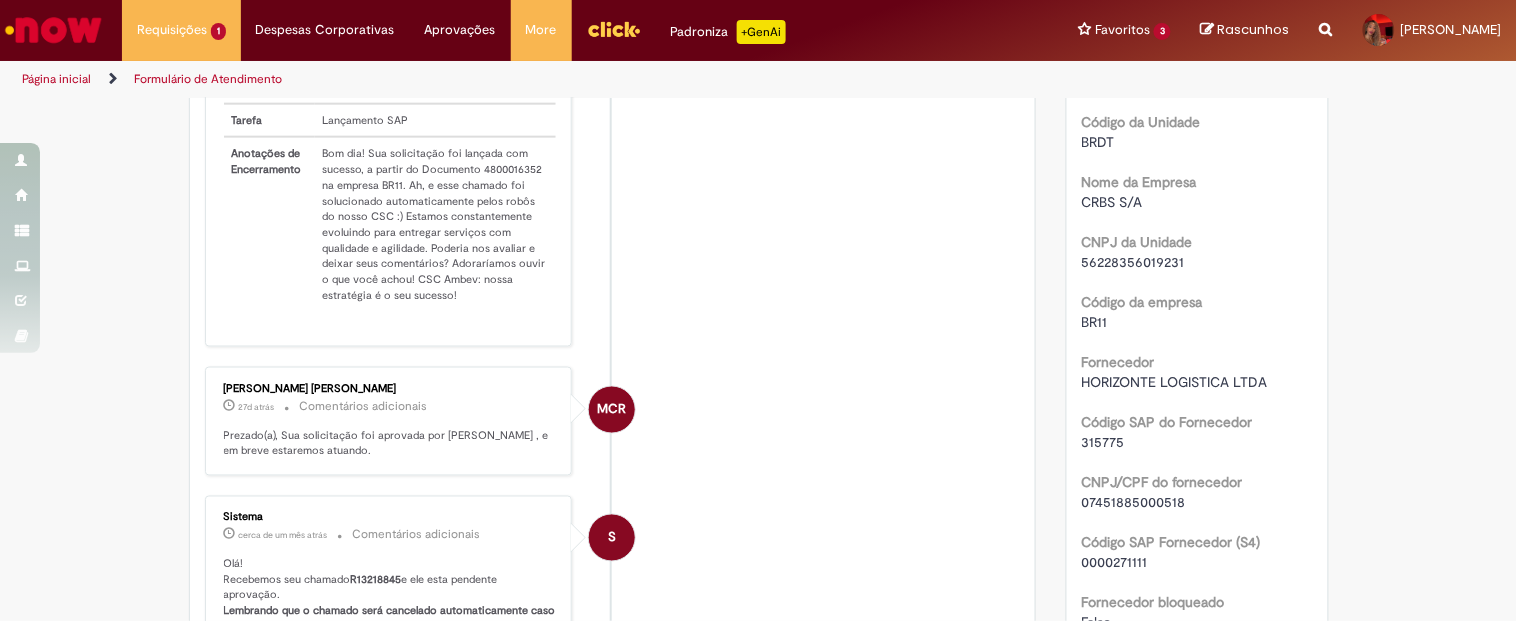 scroll, scrollTop: 711, scrollLeft: 0, axis: vertical 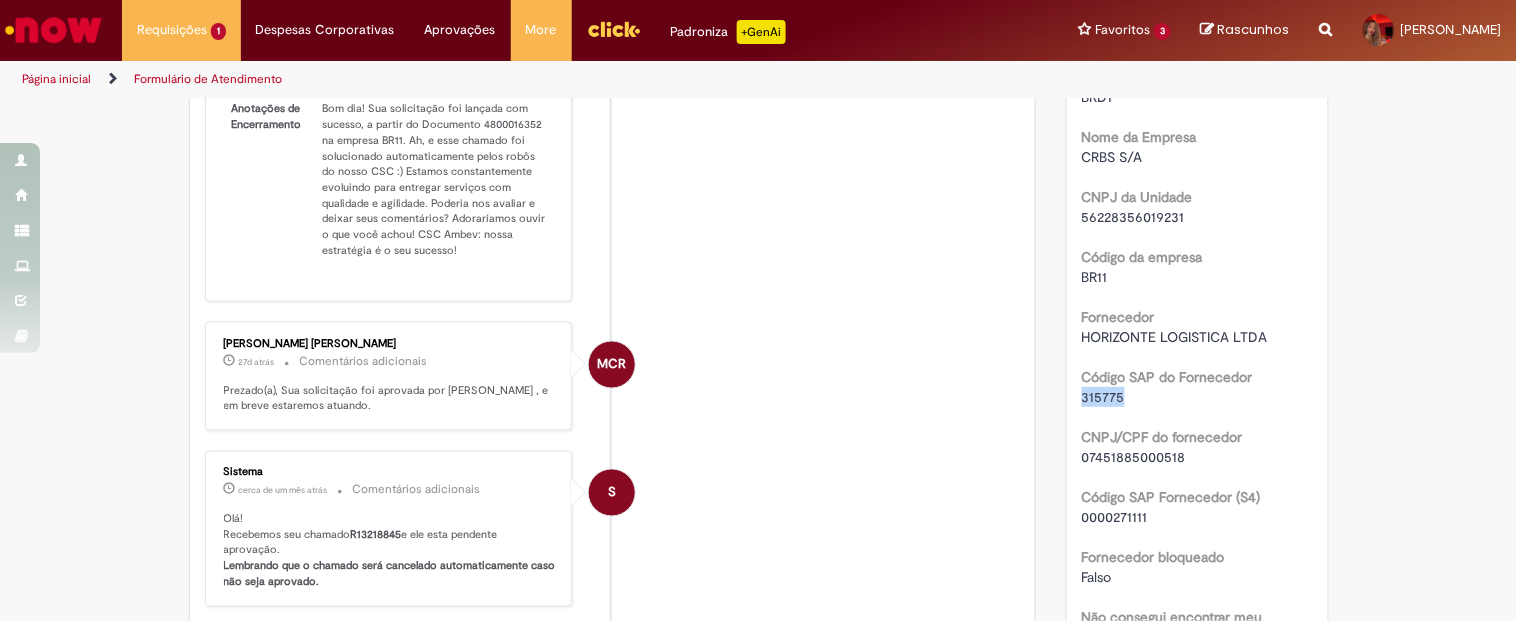 drag, startPoint x: 1118, startPoint y: 392, endPoint x: 1066, endPoint y: 400, distance: 52.611786 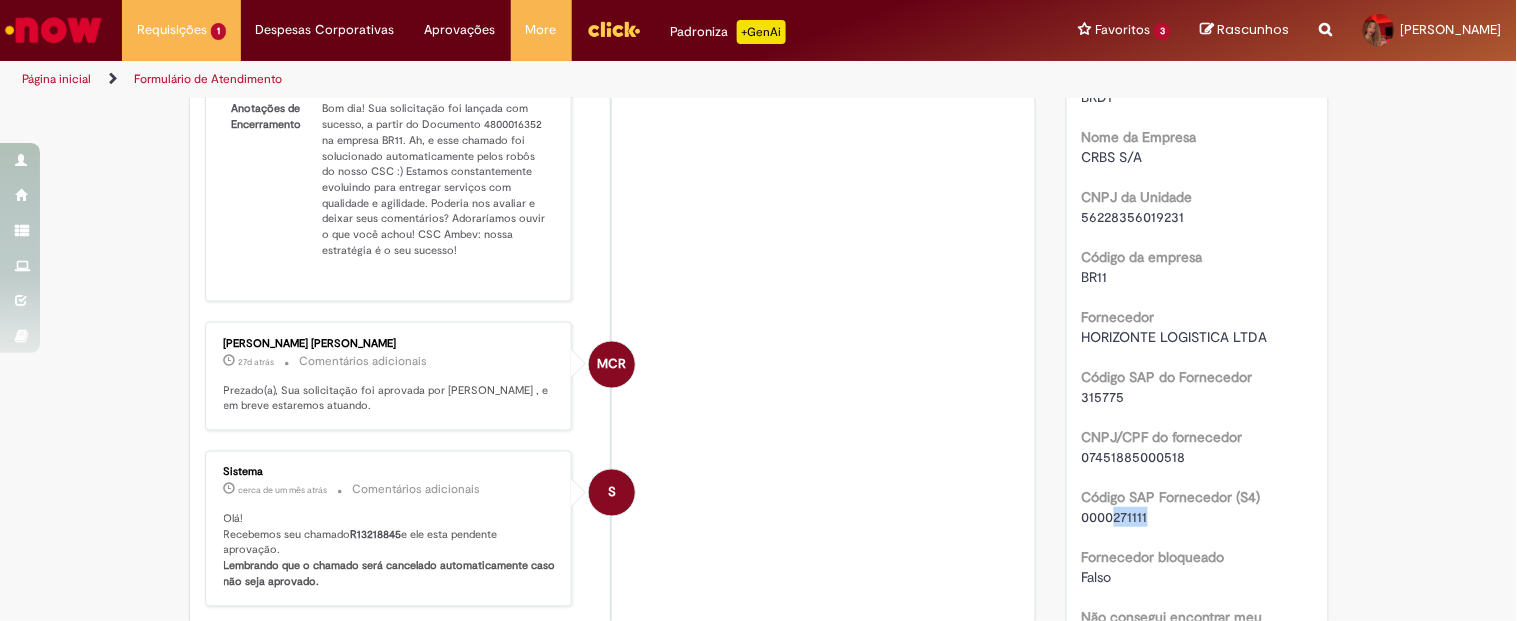 drag, startPoint x: 1157, startPoint y: 516, endPoint x: 1107, endPoint y: 520, distance: 50.159744 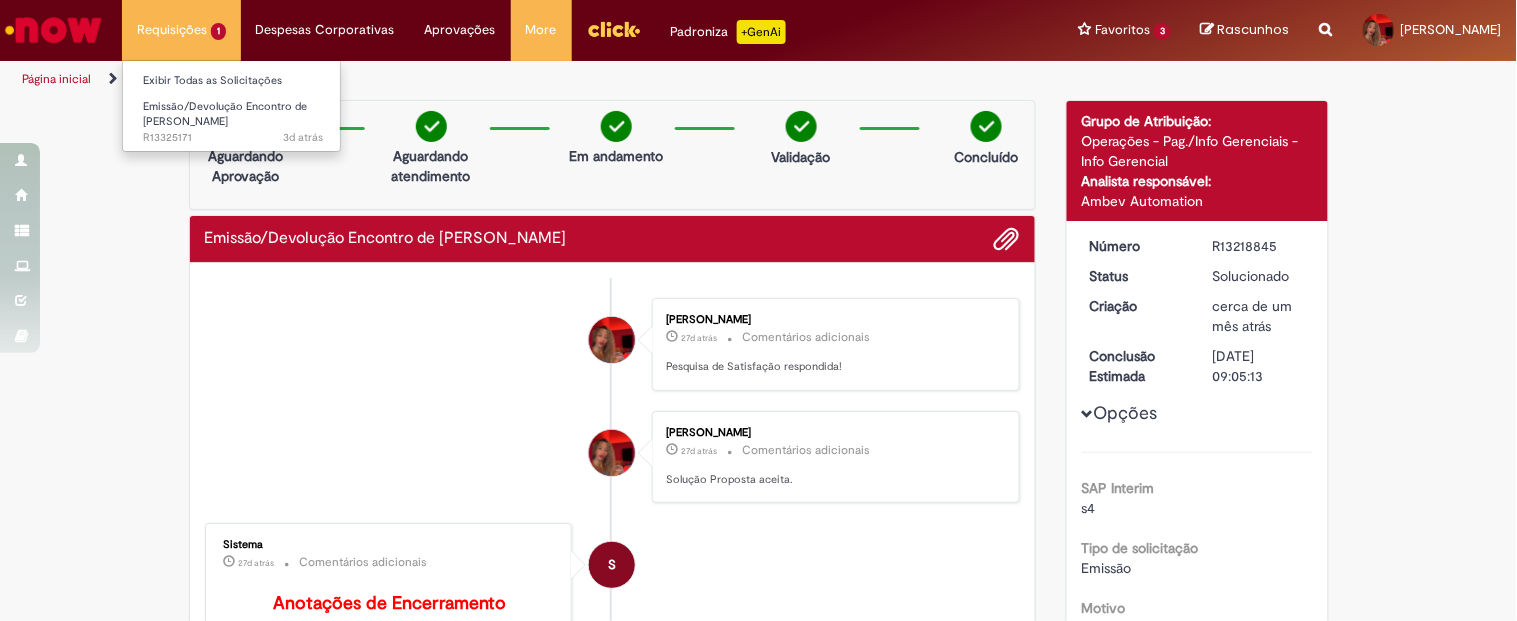 click on "Requisições   1
Exibir Todas as Solicitações
Emissão/Devolução Encontro de Contas Fornecedor
3d atrás 3 dias atrás  R13325171" at bounding box center [181, 30] 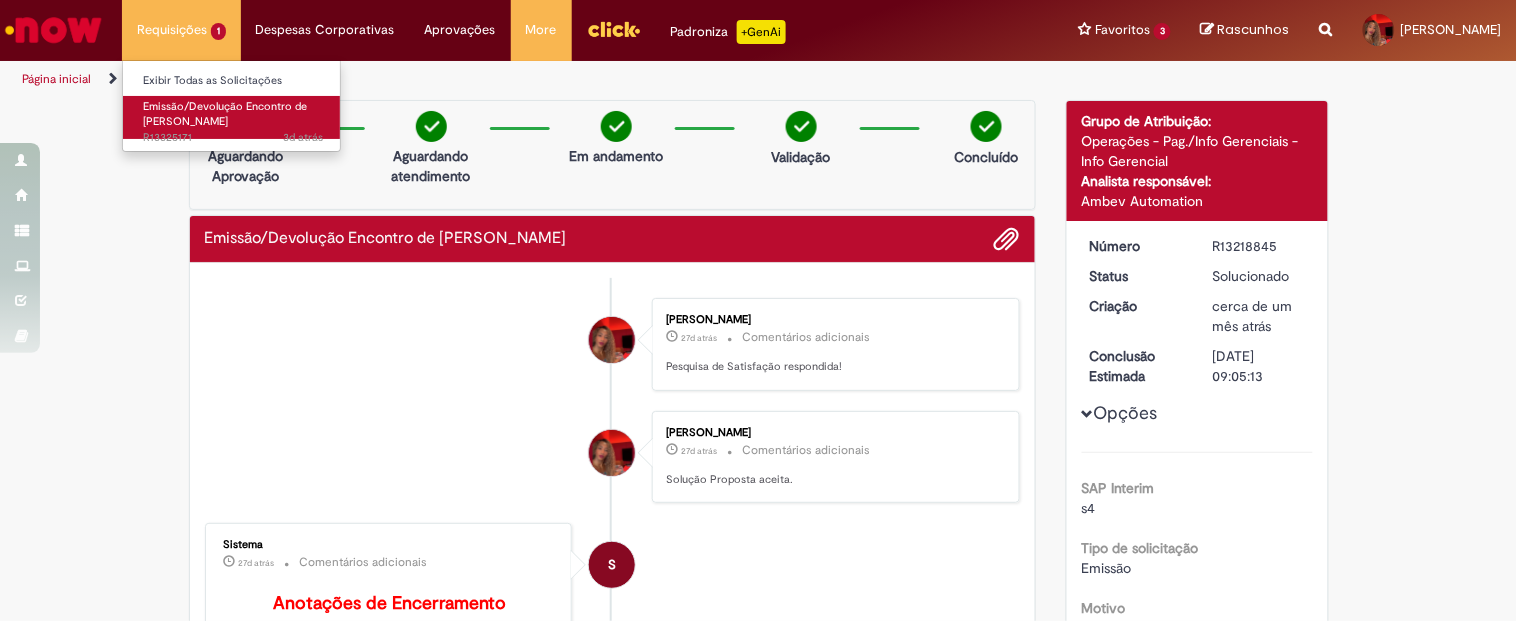 click on "Emissão/Devolução Encontro de Contas Fornecedor
3d atrás 3 dias atrás  R13325171" at bounding box center (233, 117) 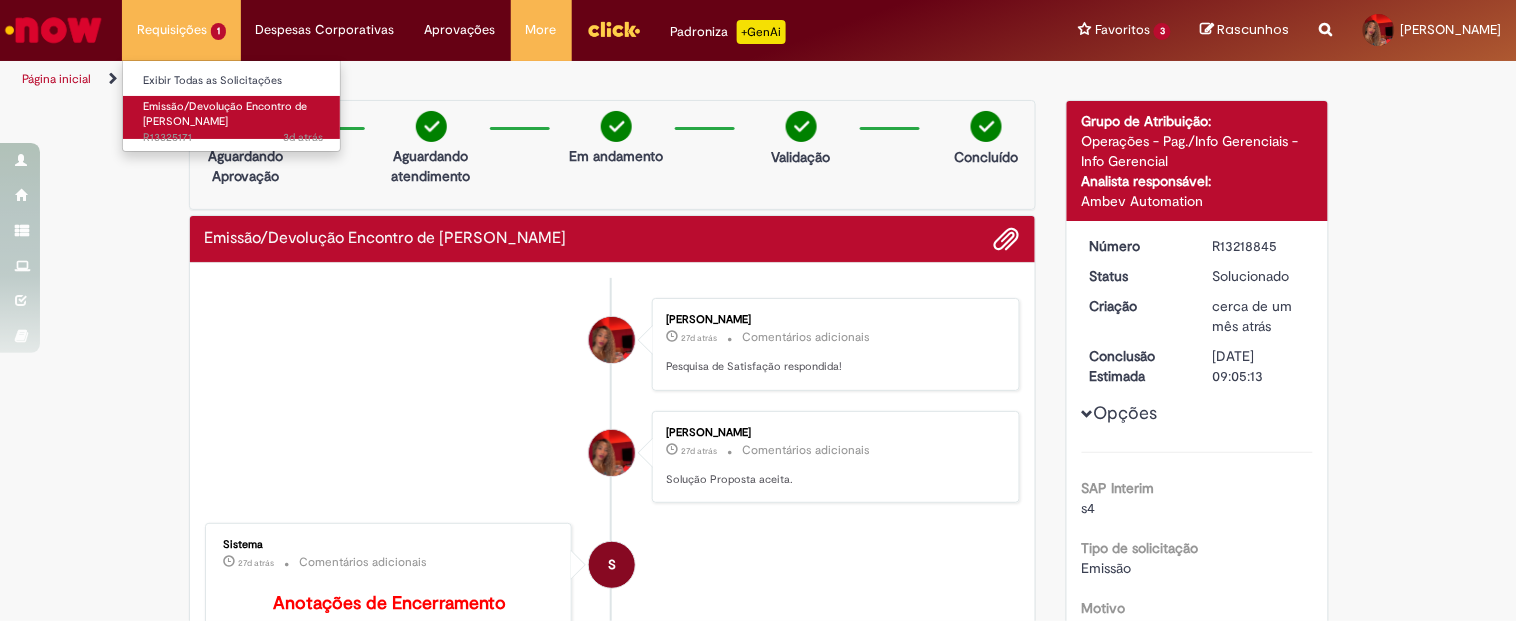 click on "Emissão/Devolução Encontro de [PERSON_NAME]" at bounding box center (225, 114) 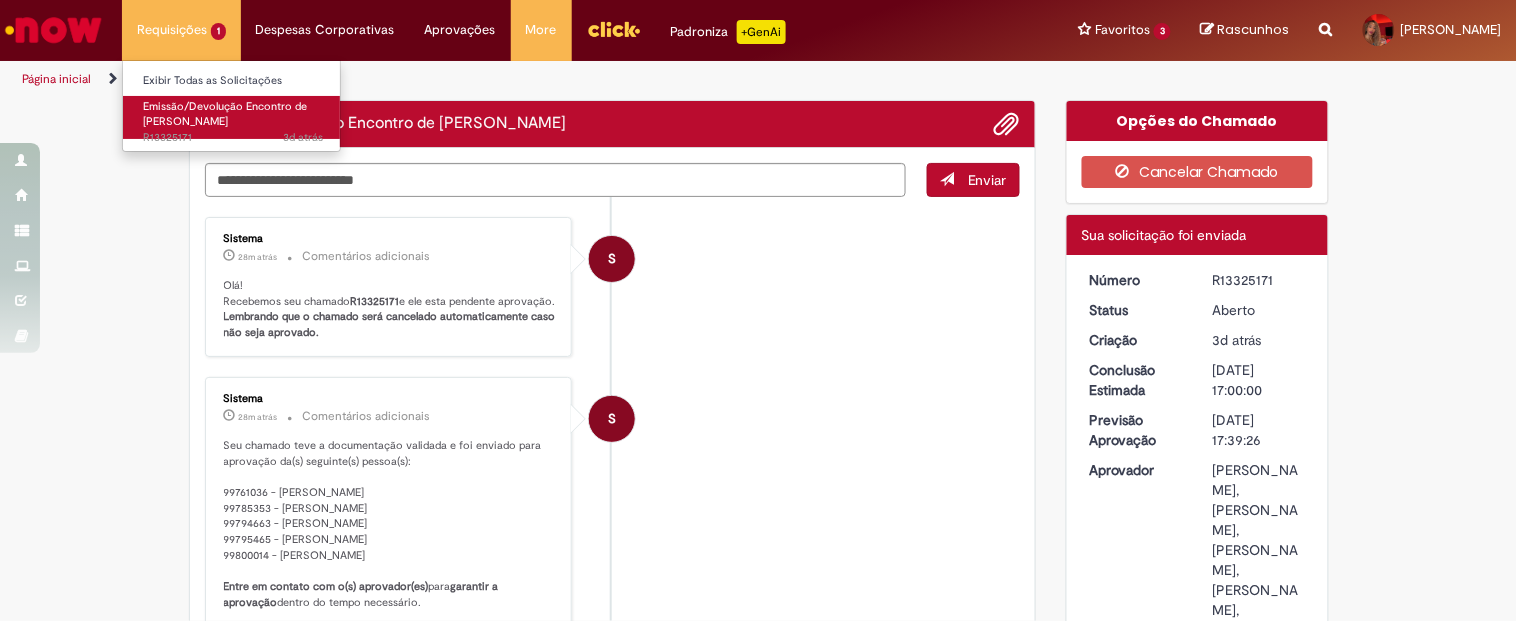 click on "Emissão/Devolução Encontro de [PERSON_NAME]" at bounding box center [225, 114] 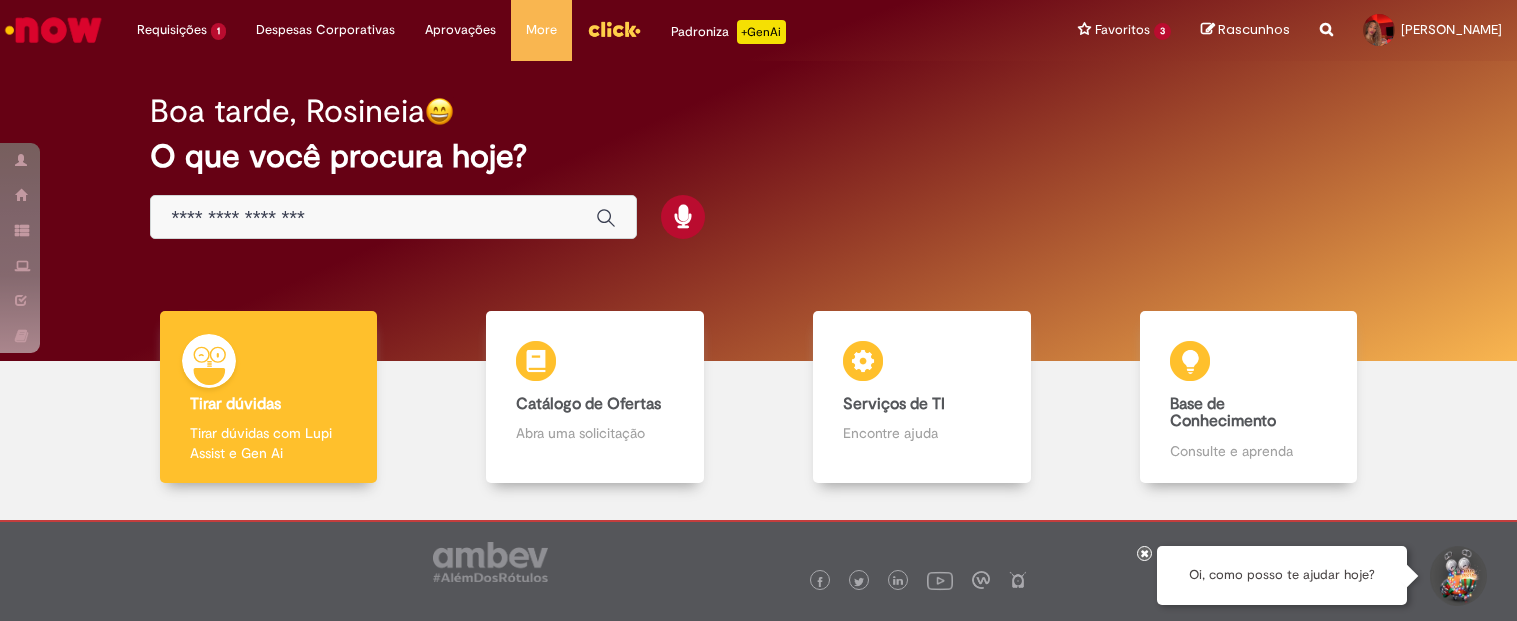 scroll, scrollTop: 0, scrollLeft: 0, axis: both 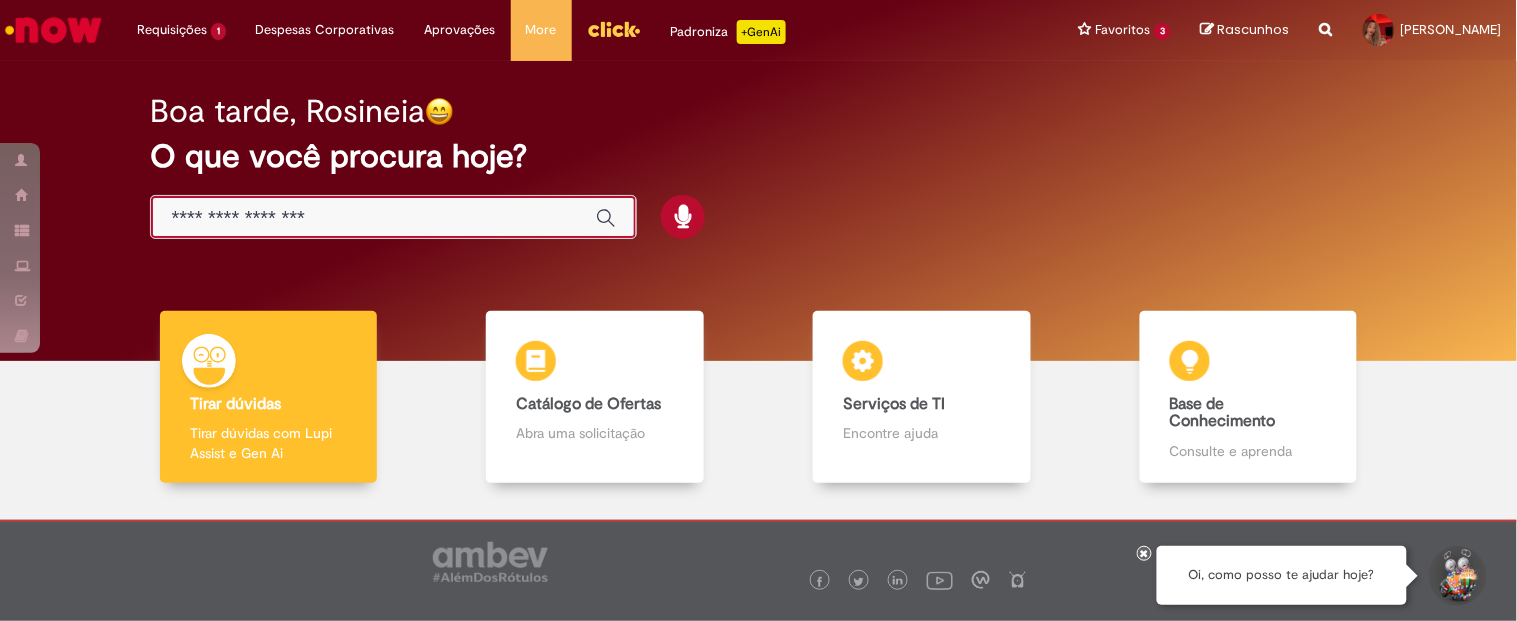 click at bounding box center [373, 218] 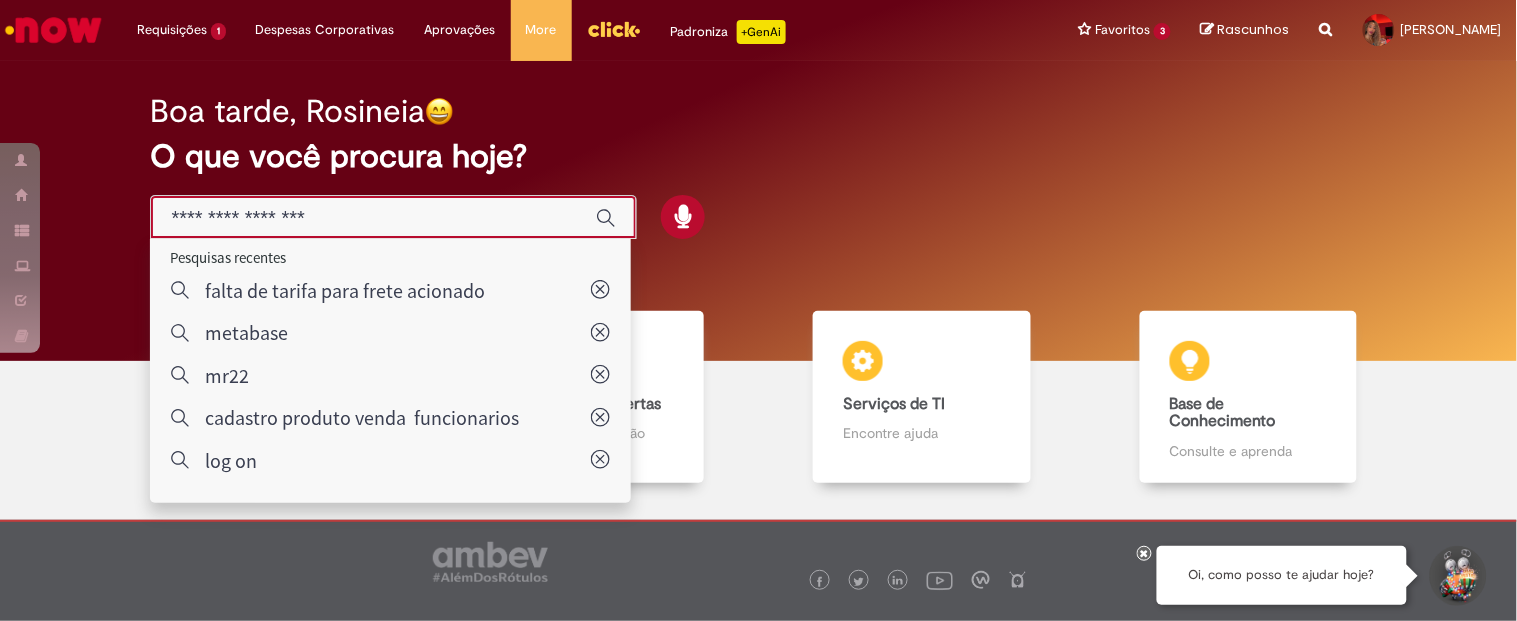 paste on "**********" 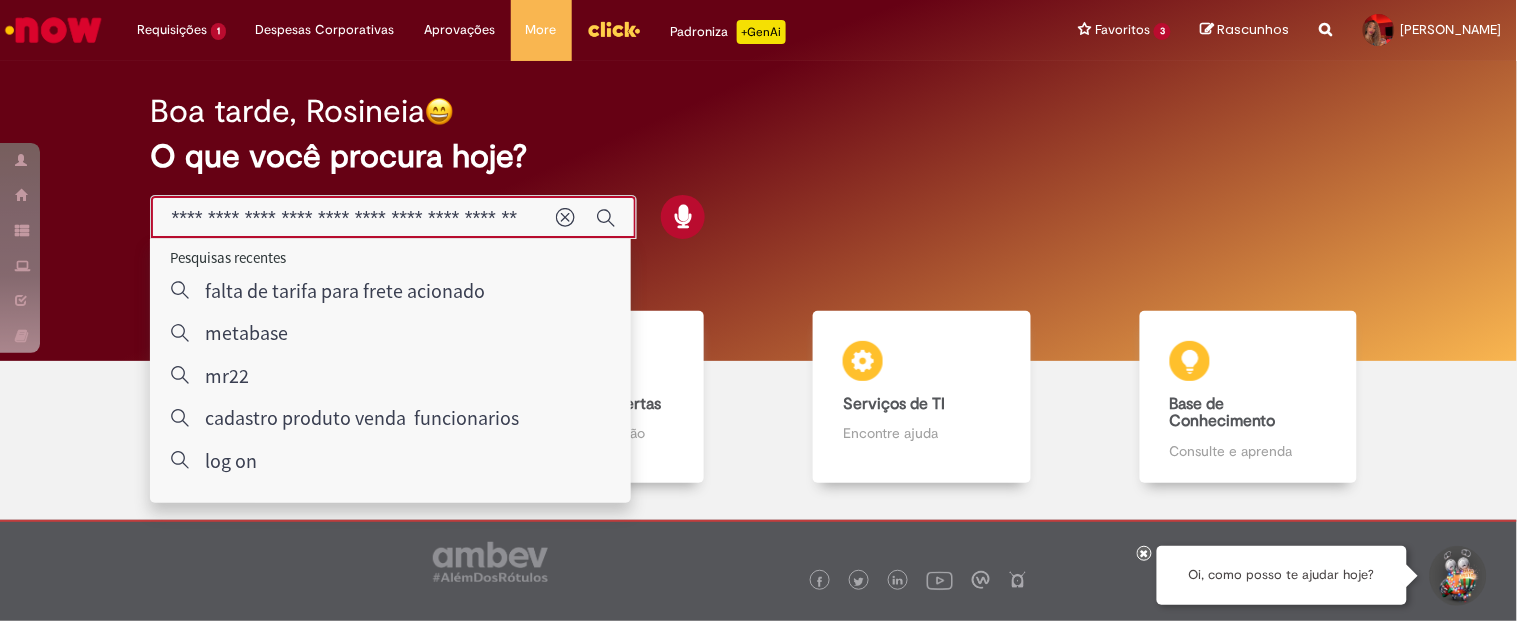 scroll, scrollTop: 0, scrollLeft: 67, axis: horizontal 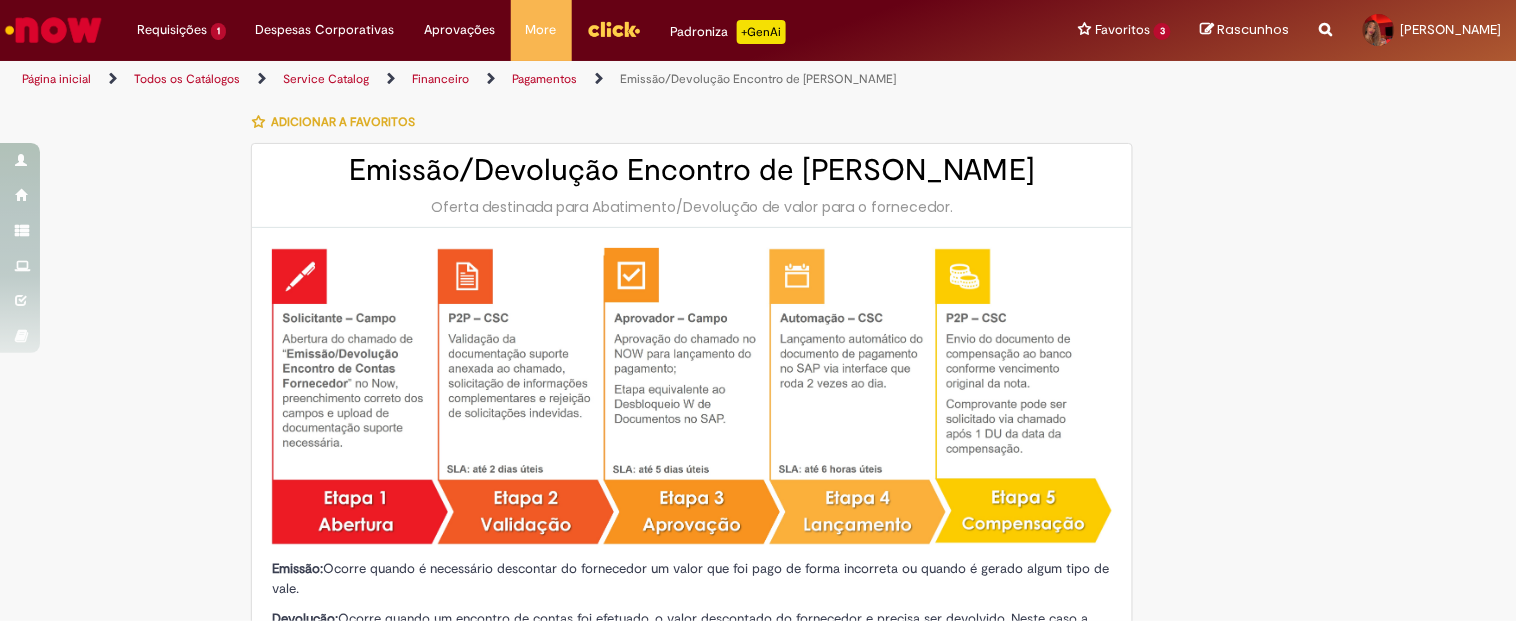 type on "********" 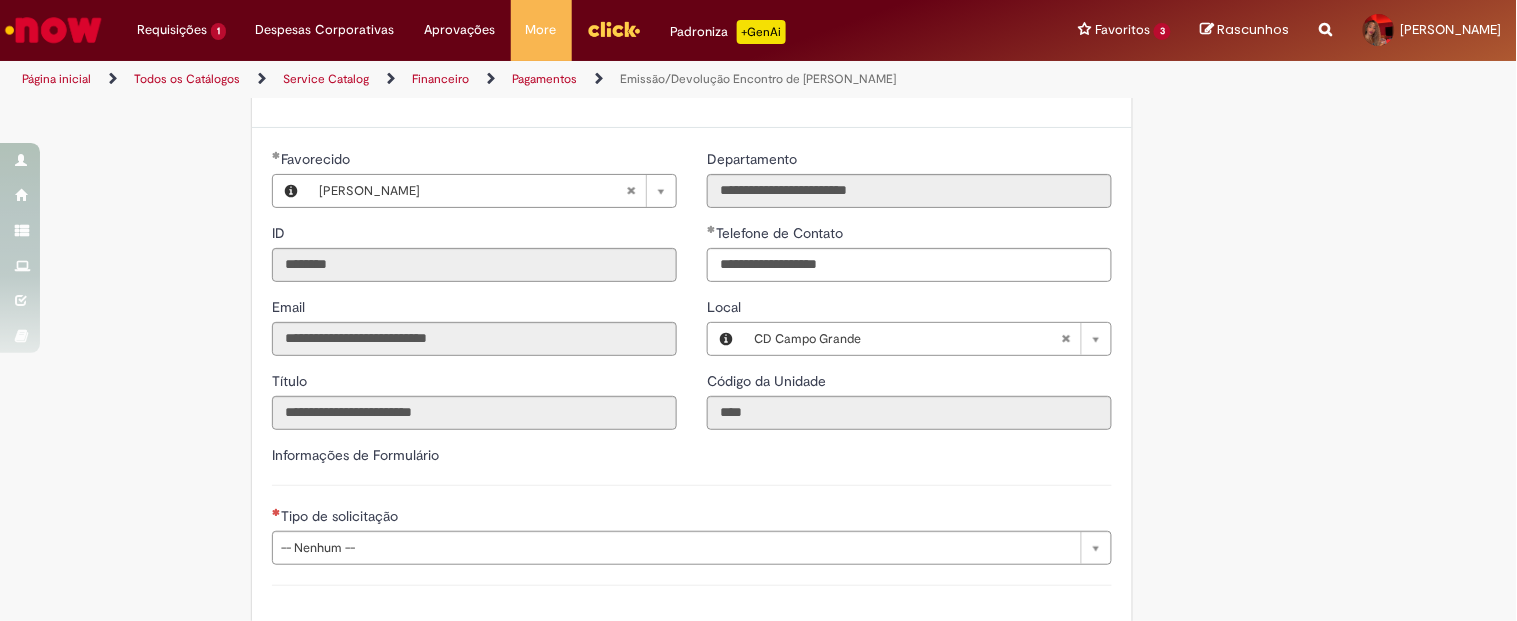 scroll, scrollTop: 1188, scrollLeft: 0, axis: vertical 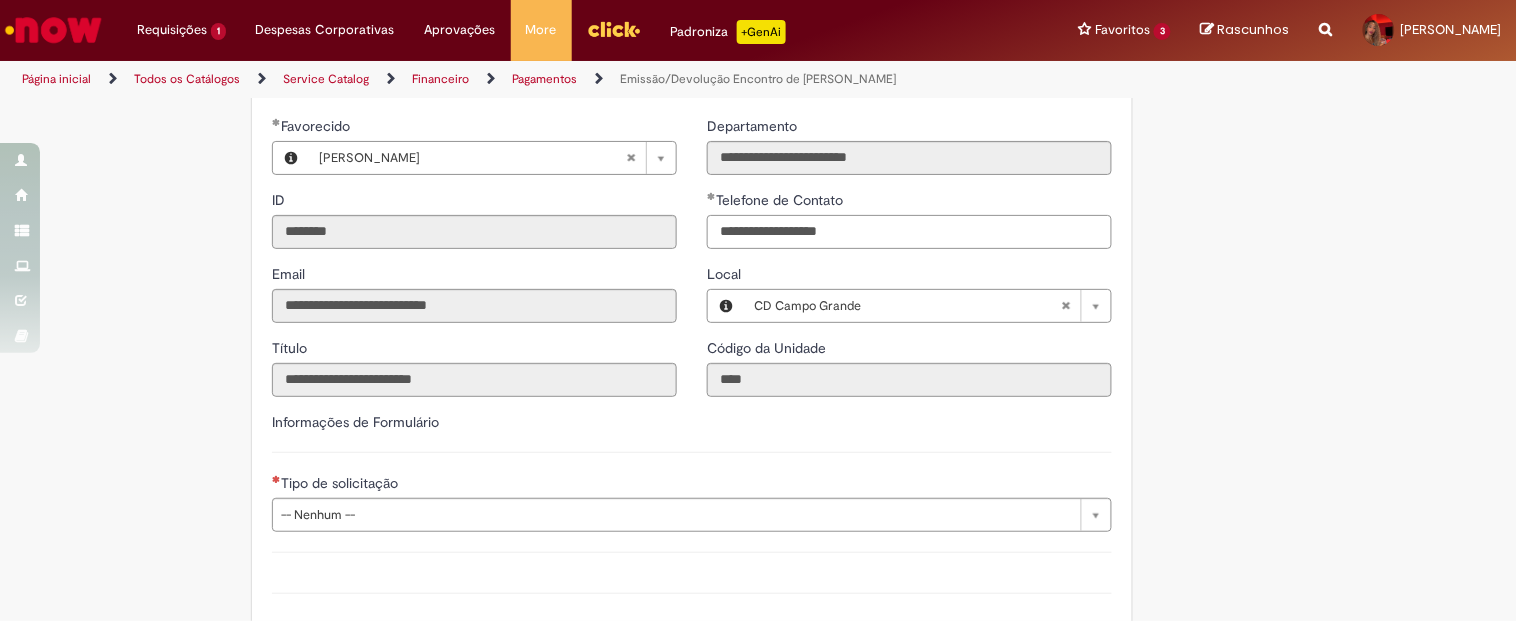 drag, startPoint x: 868, startPoint y: 221, endPoint x: 755, endPoint y: 224, distance: 113.03982 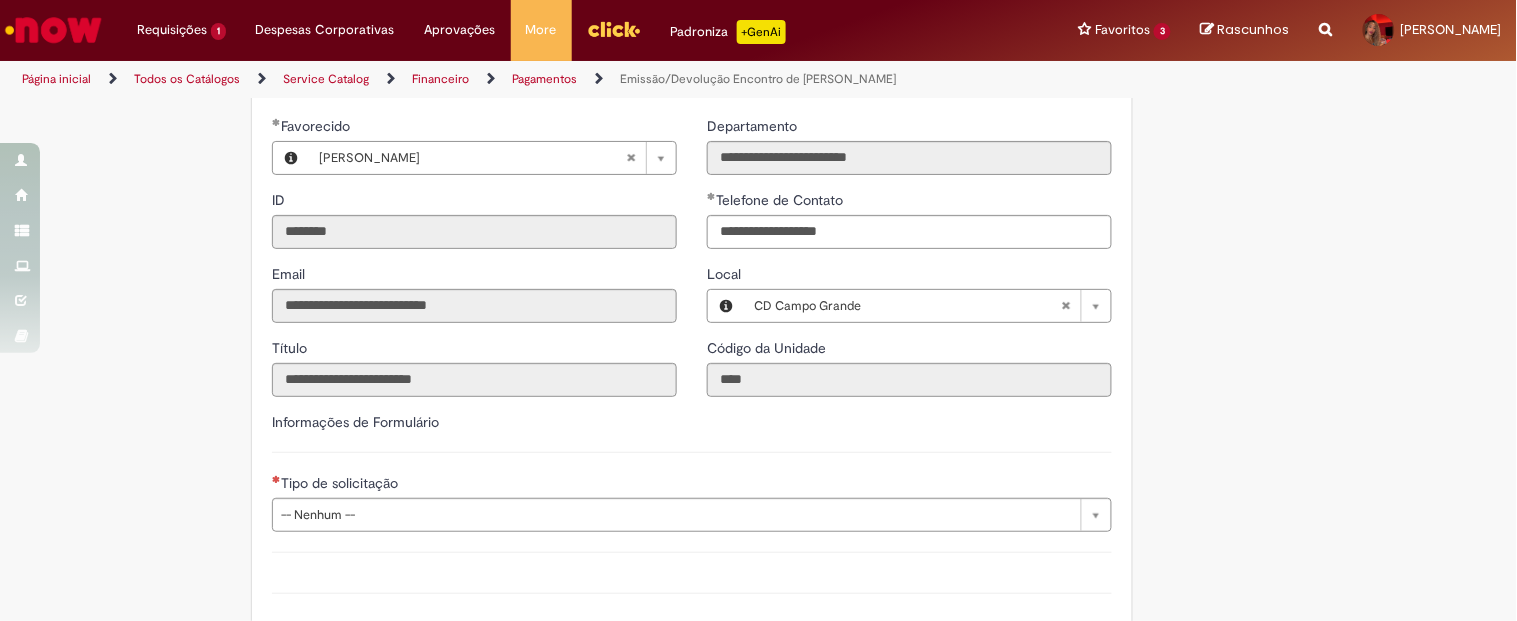 type on "**********" 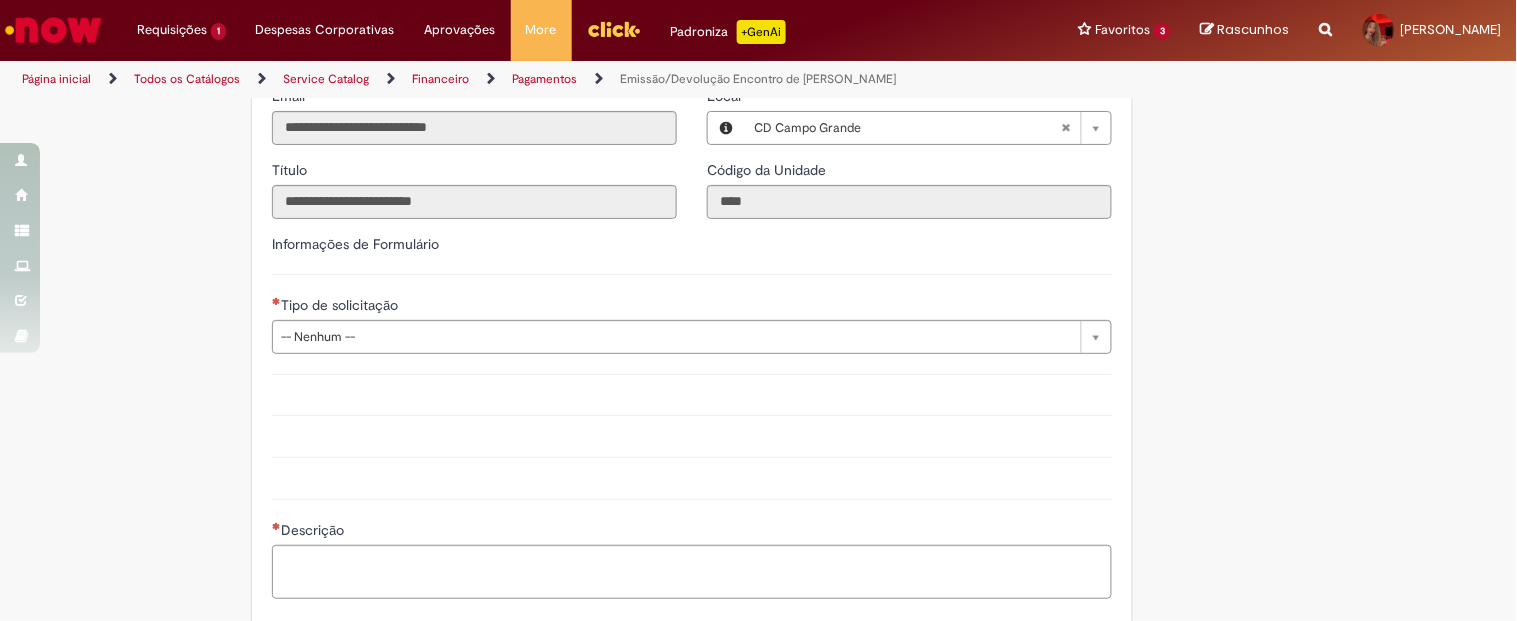 scroll, scrollTop: 1277, scrollLeft: 0, axis: vertical 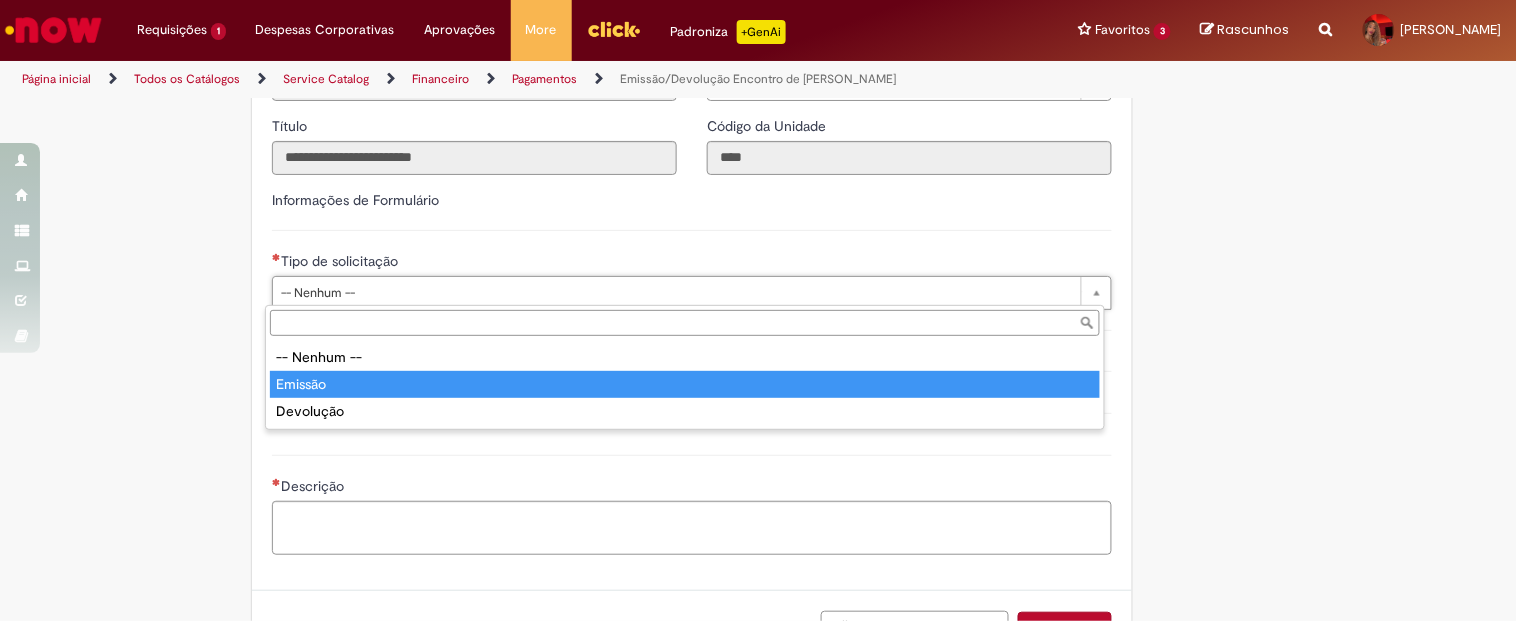 type on "*******" 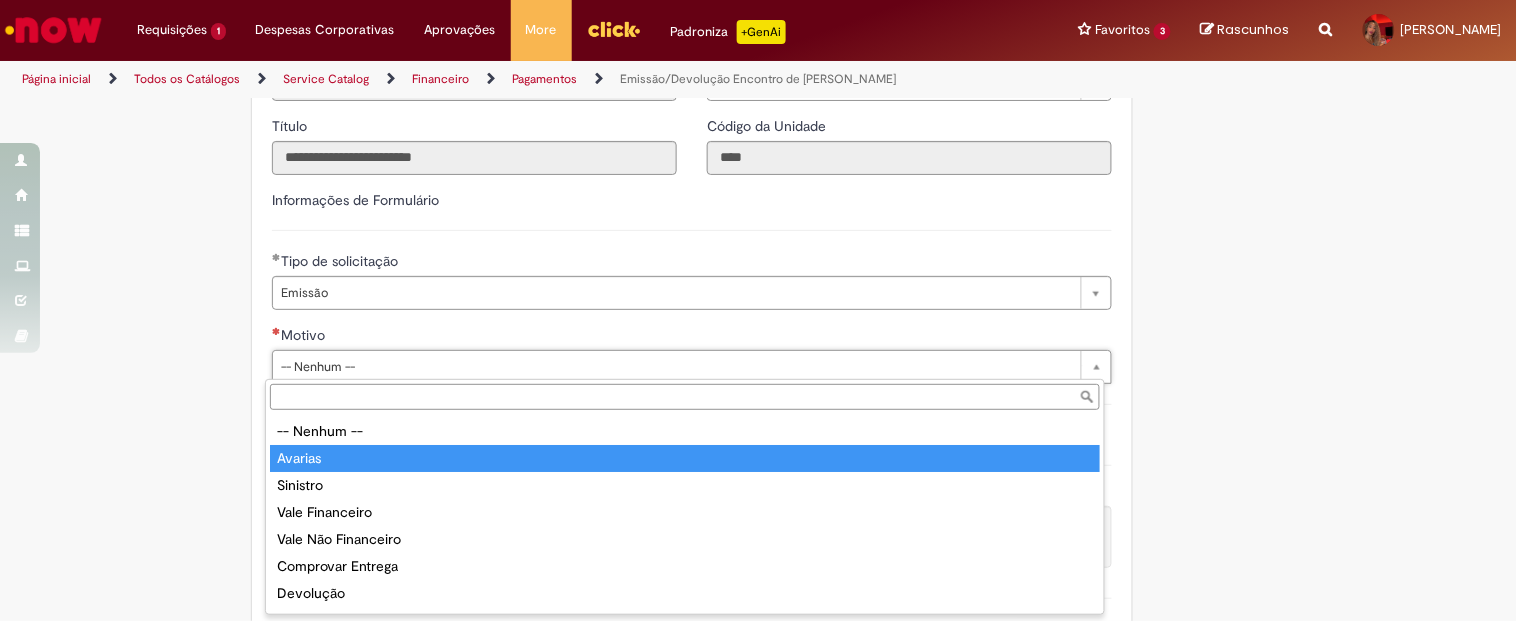 type on "*******" 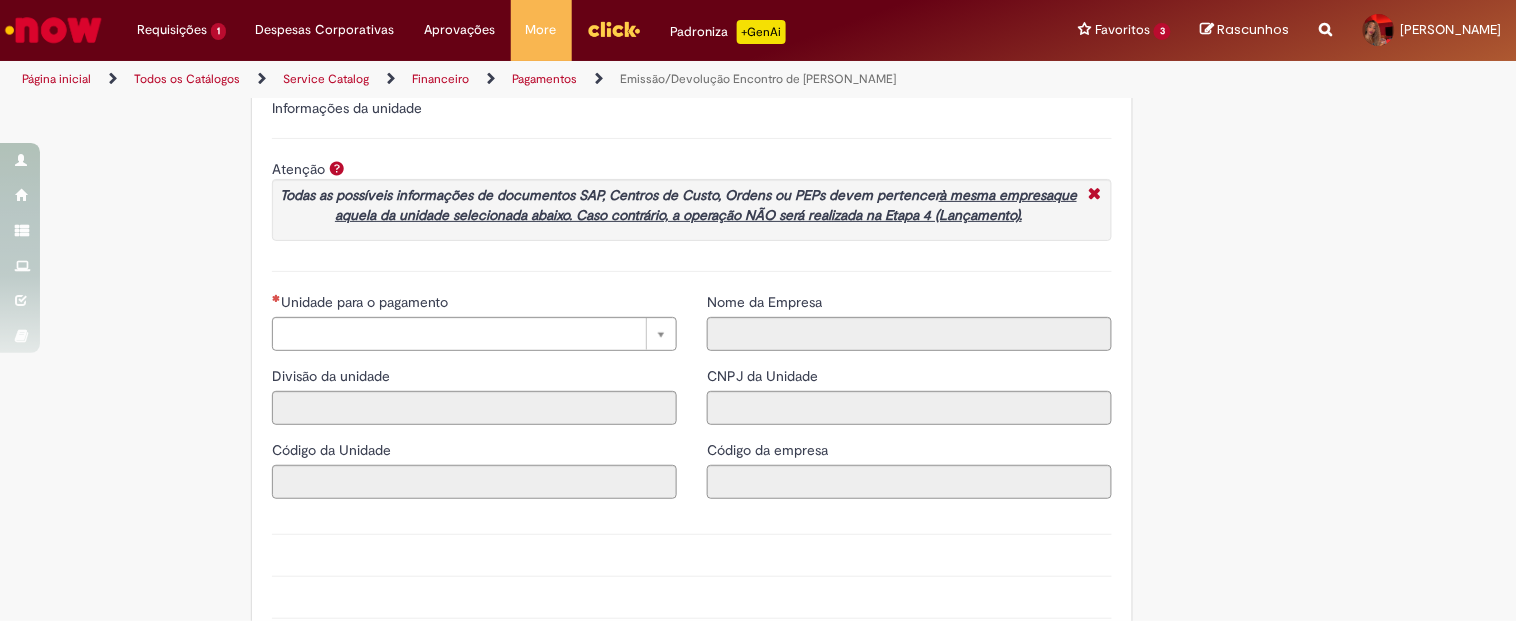 scroll, scrollTop: 1621, scrollLeft: 0, axis: vertical 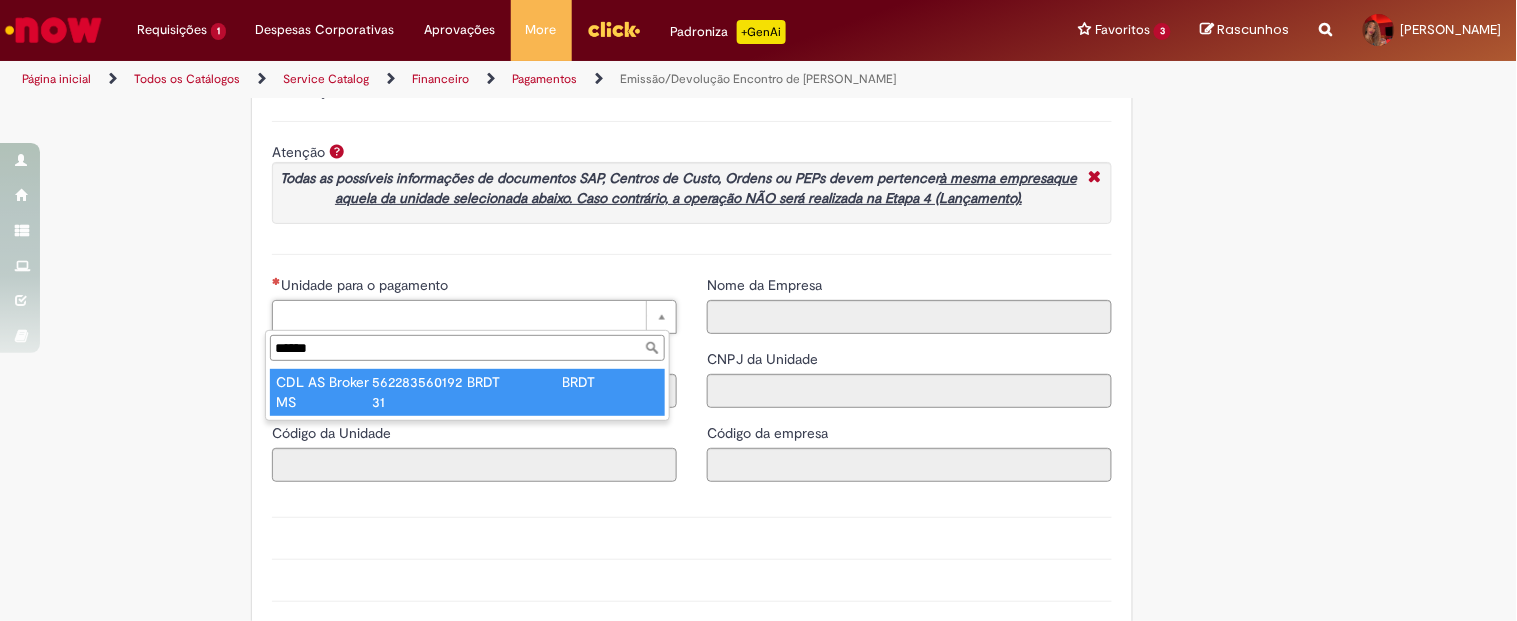 type on "******" 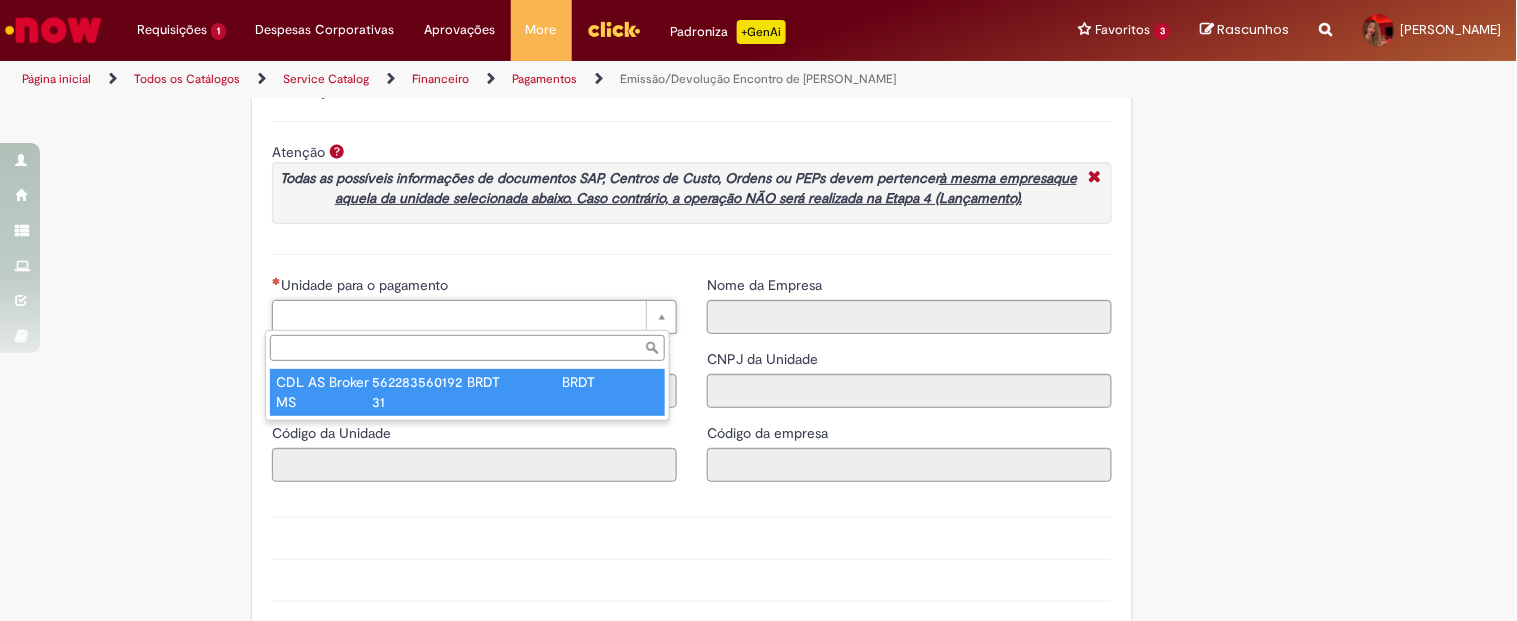 type on "****" 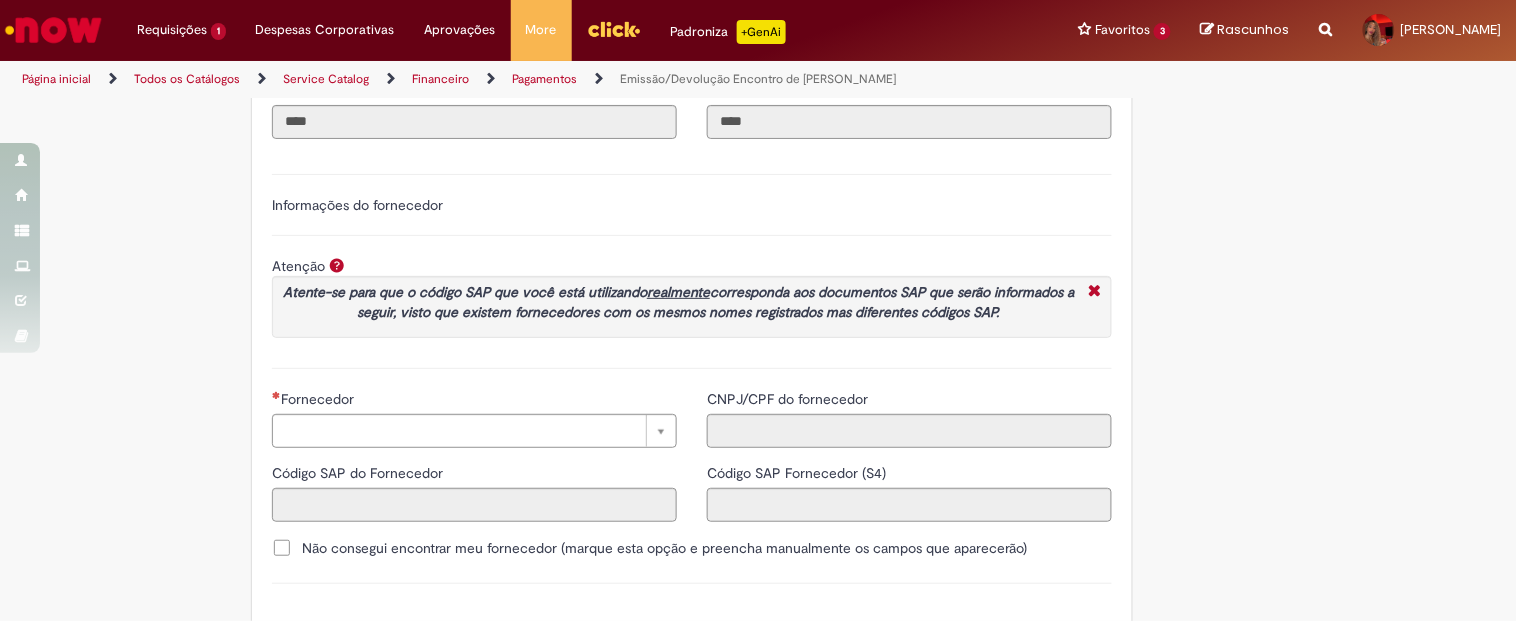 scroll, scrollTop: 2248, scrollLeft: 0, axis: vertical 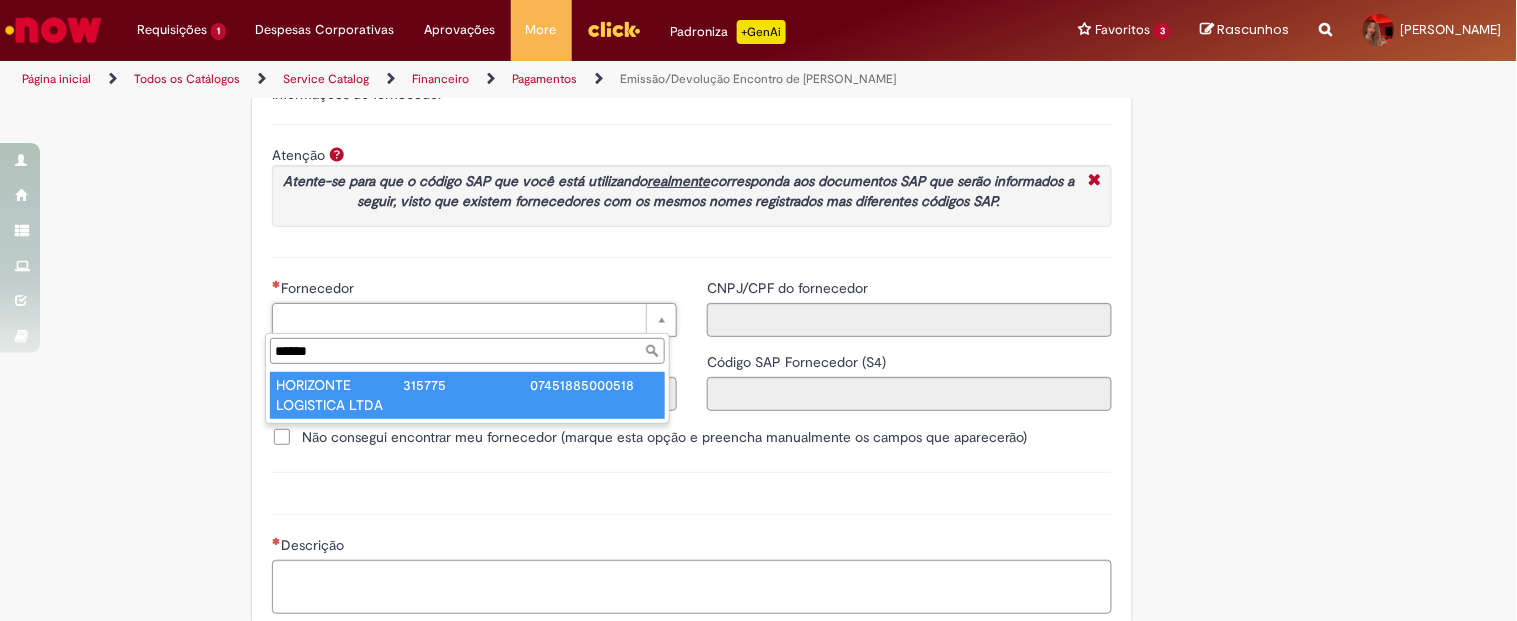 type on "******" 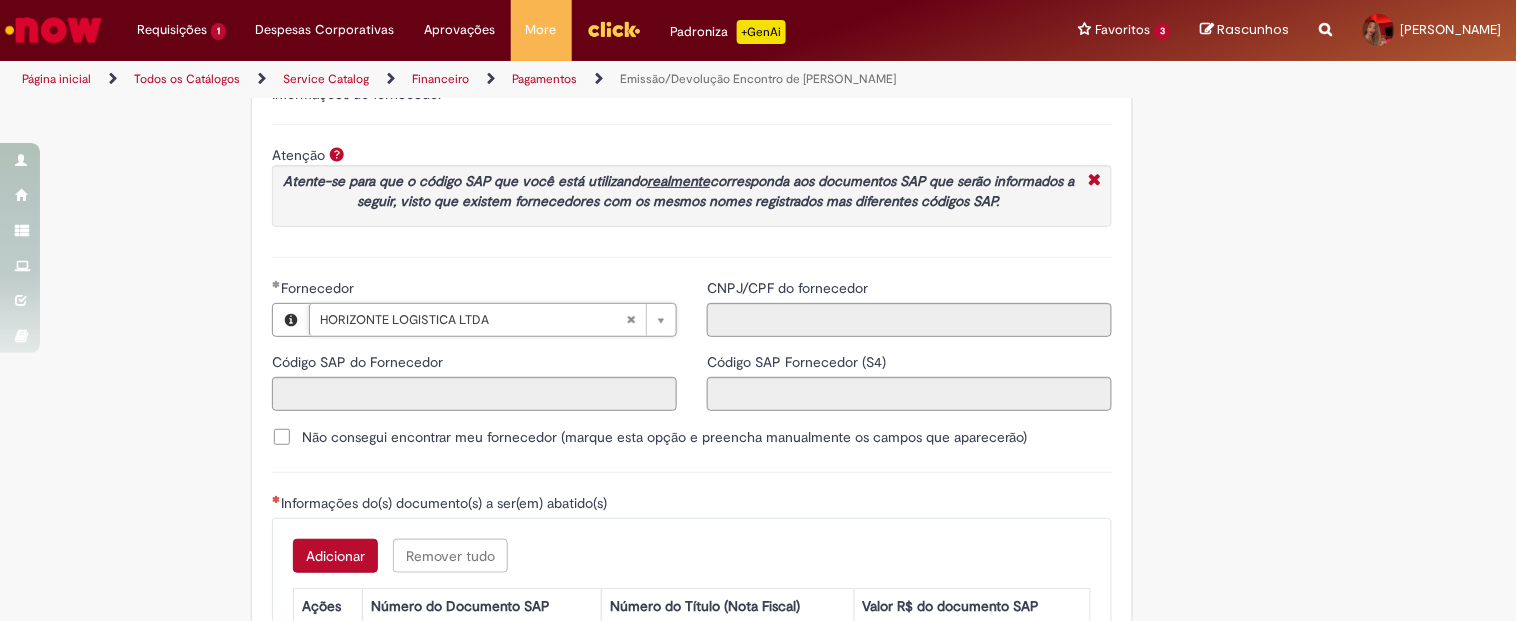 type on "******" 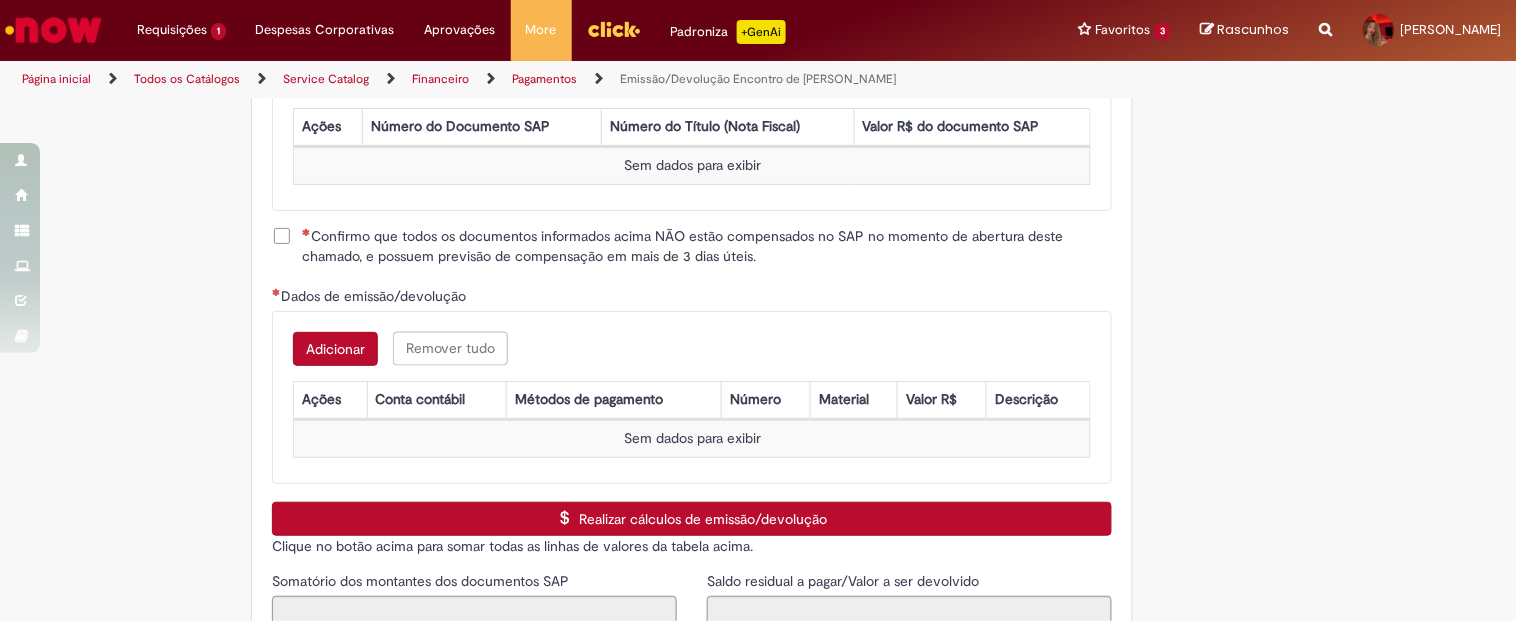 scroll, scrollTop: 1051, scrollLeft: 0, axis: vertical 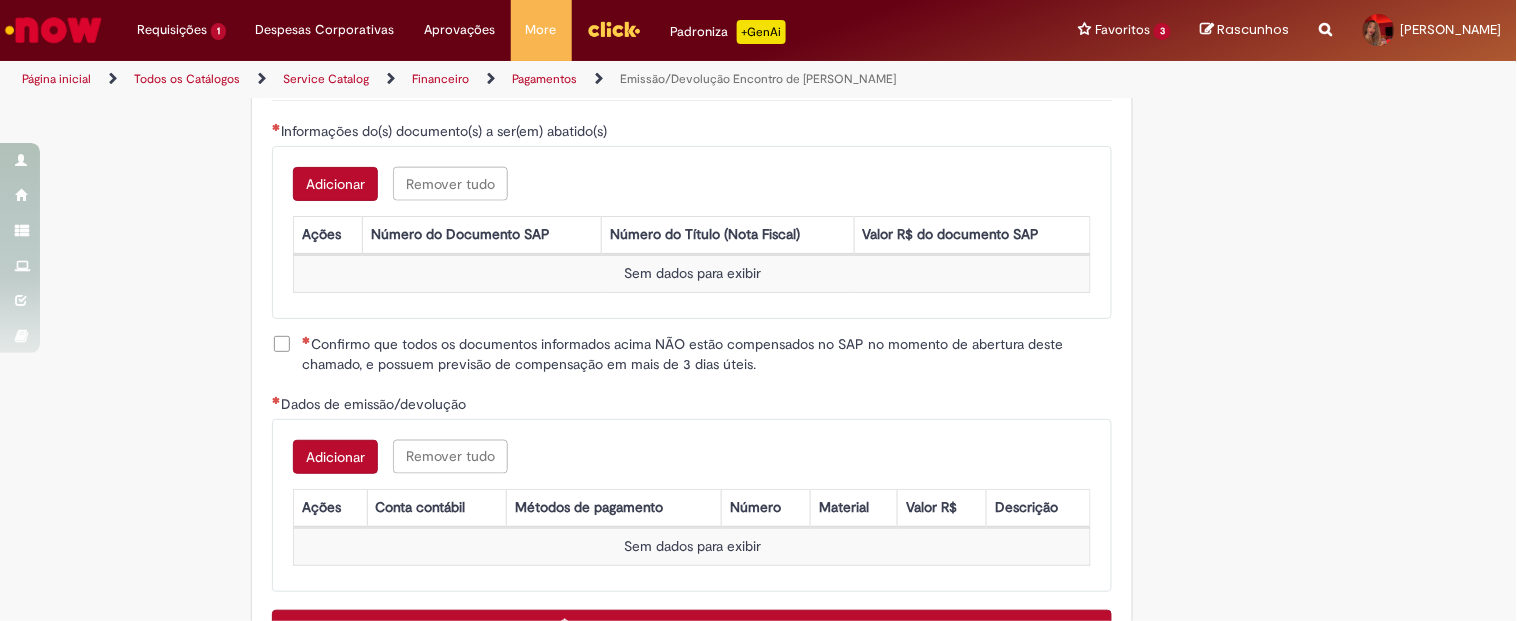 click on "Adicionar" at bounding box center [335, 184] 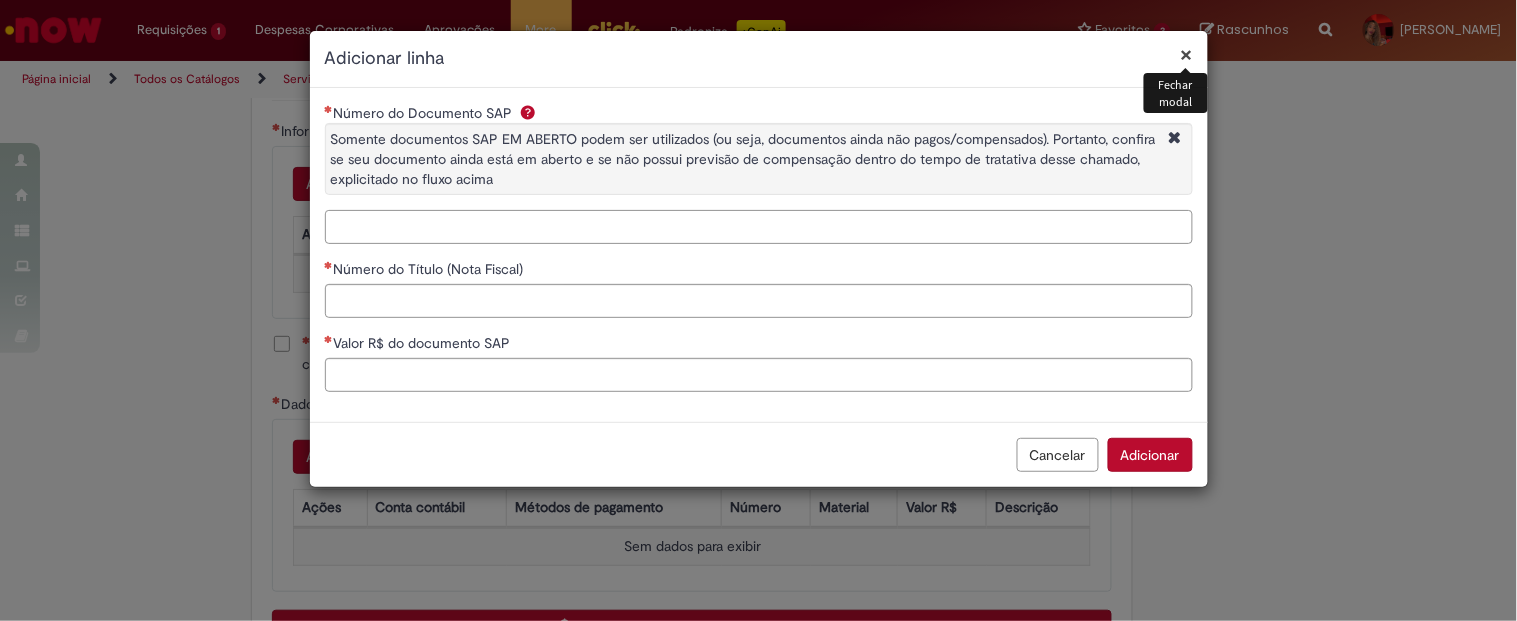 click on "Número do Documento SAP Somente documentos SAP EM ABERTO podem ser utilizados (ou seja, documentos ainda não pagos/compensados). Portanto, confira se seu documento ainda está em aberto e se não possui previsão de compensação dentro do tempo de tratativa desse chamado, explicitado no fluxo acima" at bounding box center (759, 227) 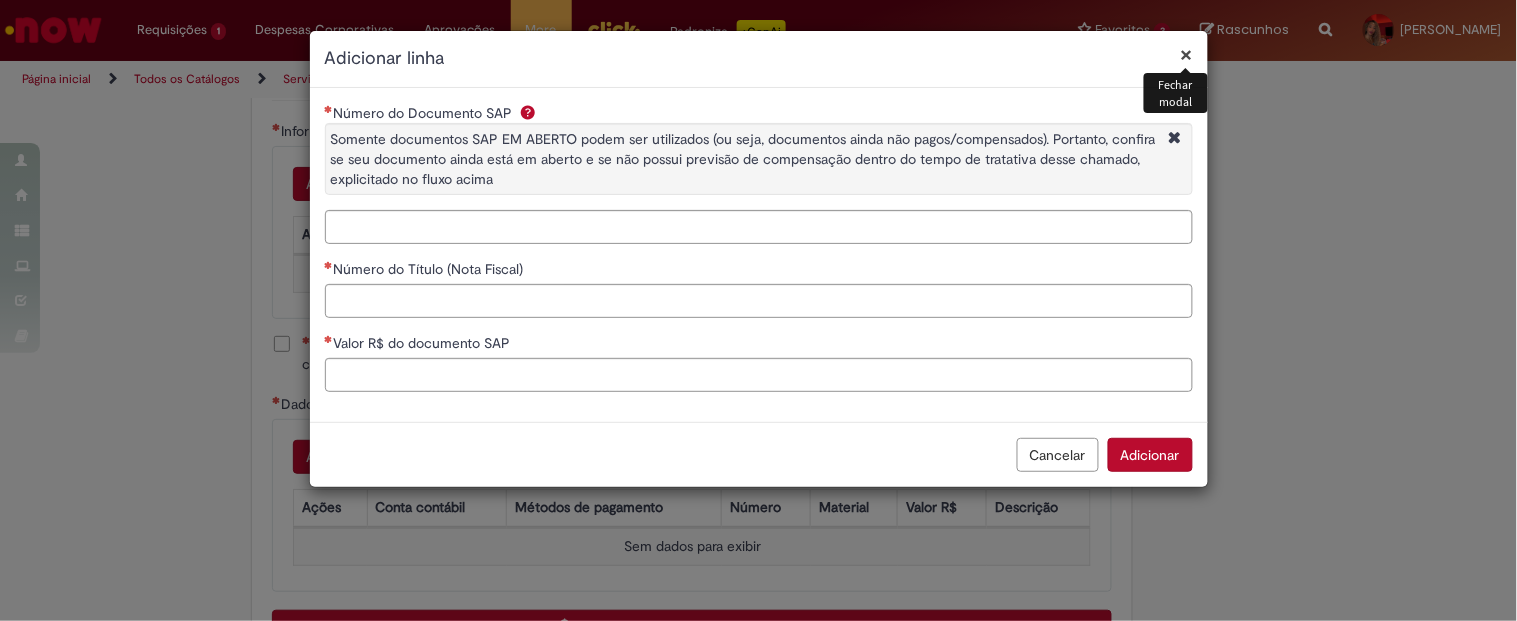 click on "×" at bounding box center (1187, 54) 